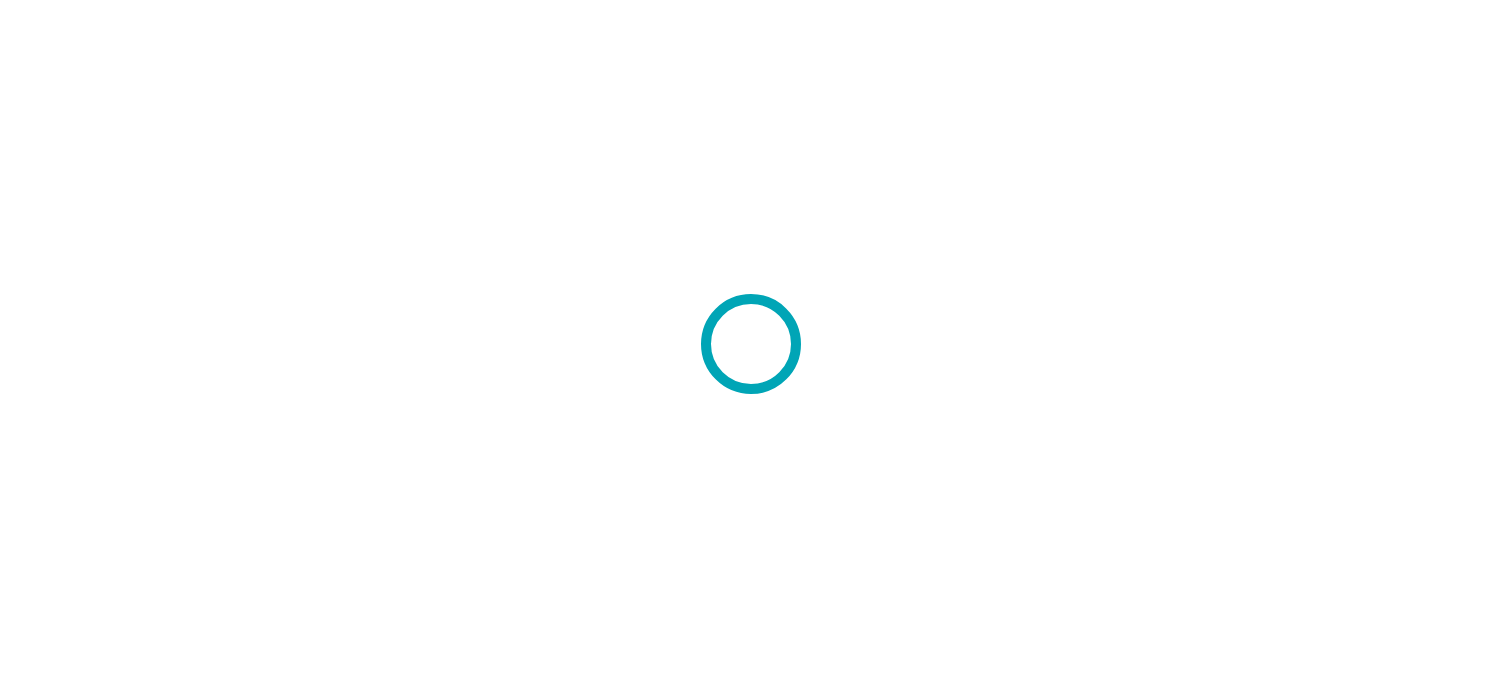 scroll, scrollTop: 0, scrollLeft: 0, axis: both 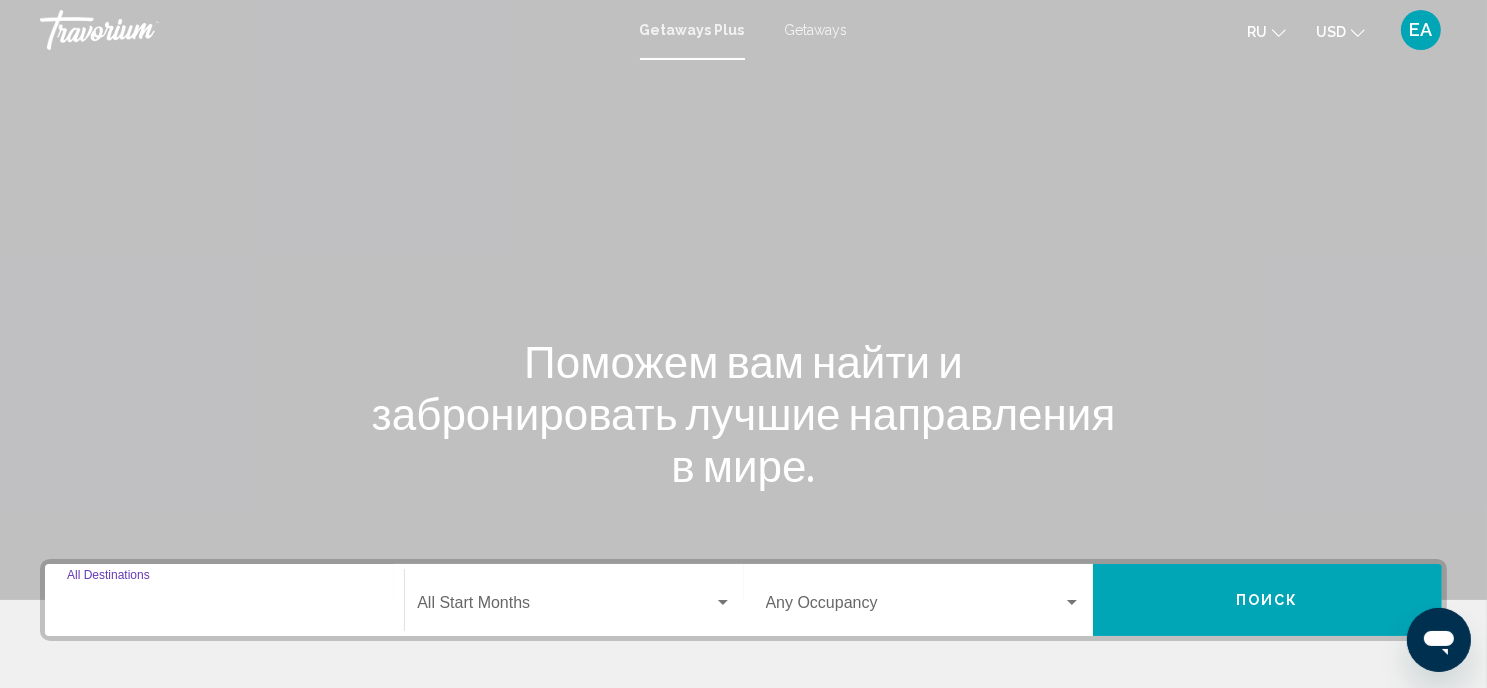 click on "Destination All Destinations" at bounding box center (224, 607) 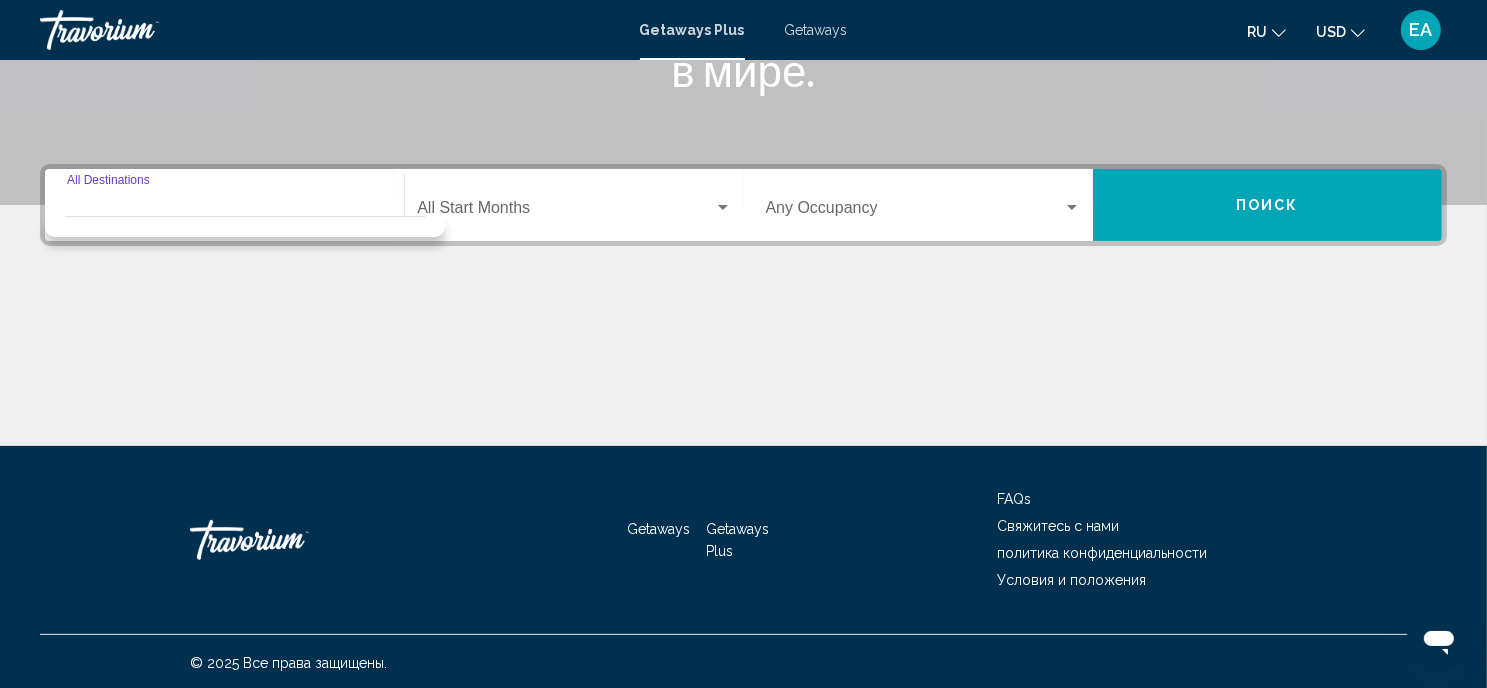 scroll, scrollTop: 397, scrollLeft: 0, axis: vertical 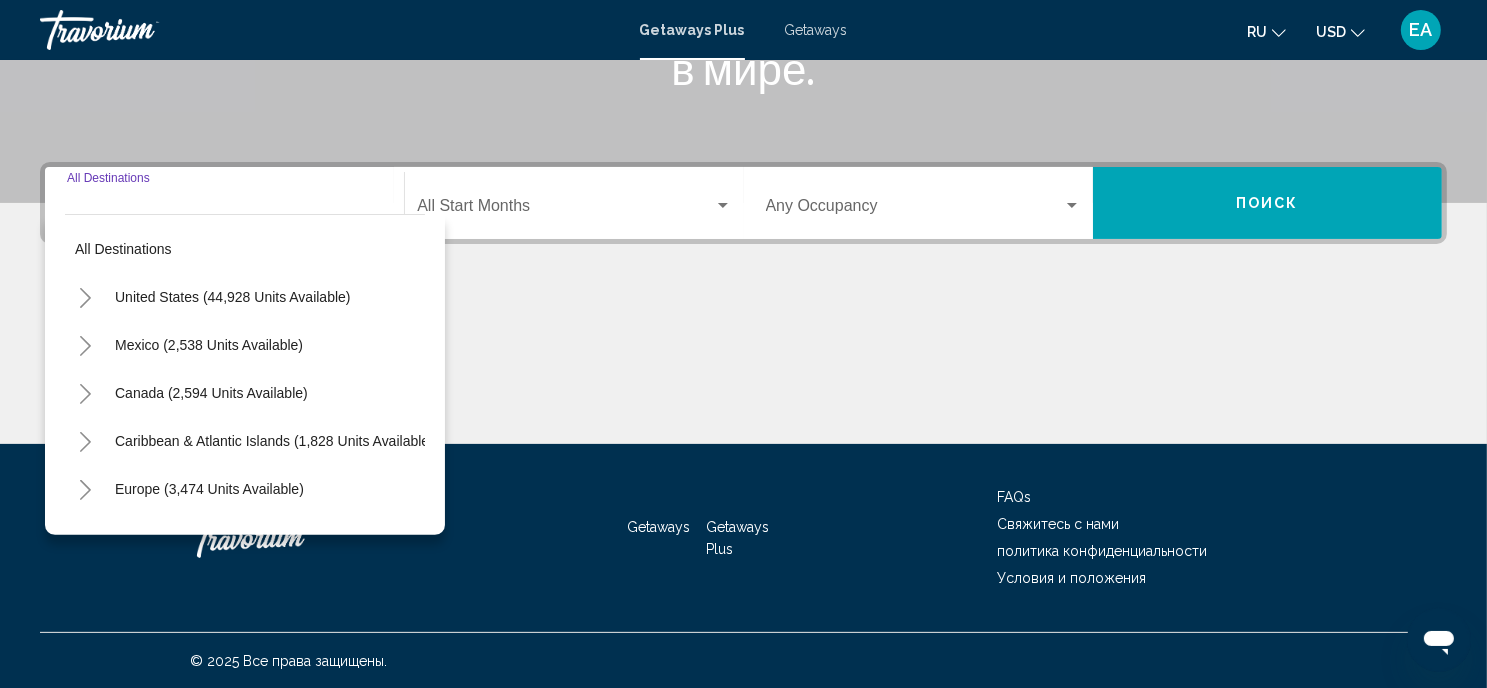 click 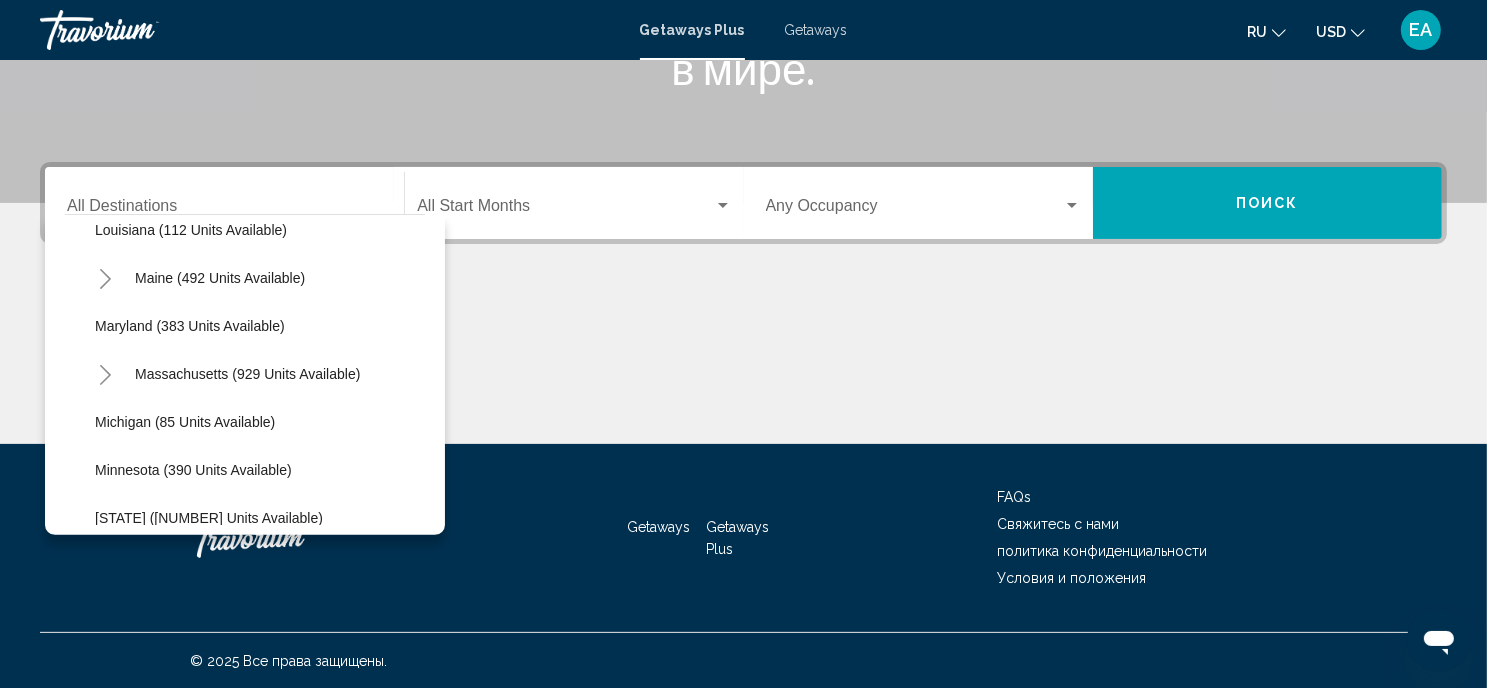 scroll, scrollTop: 747, scrollLeft: 0, axis: vertical 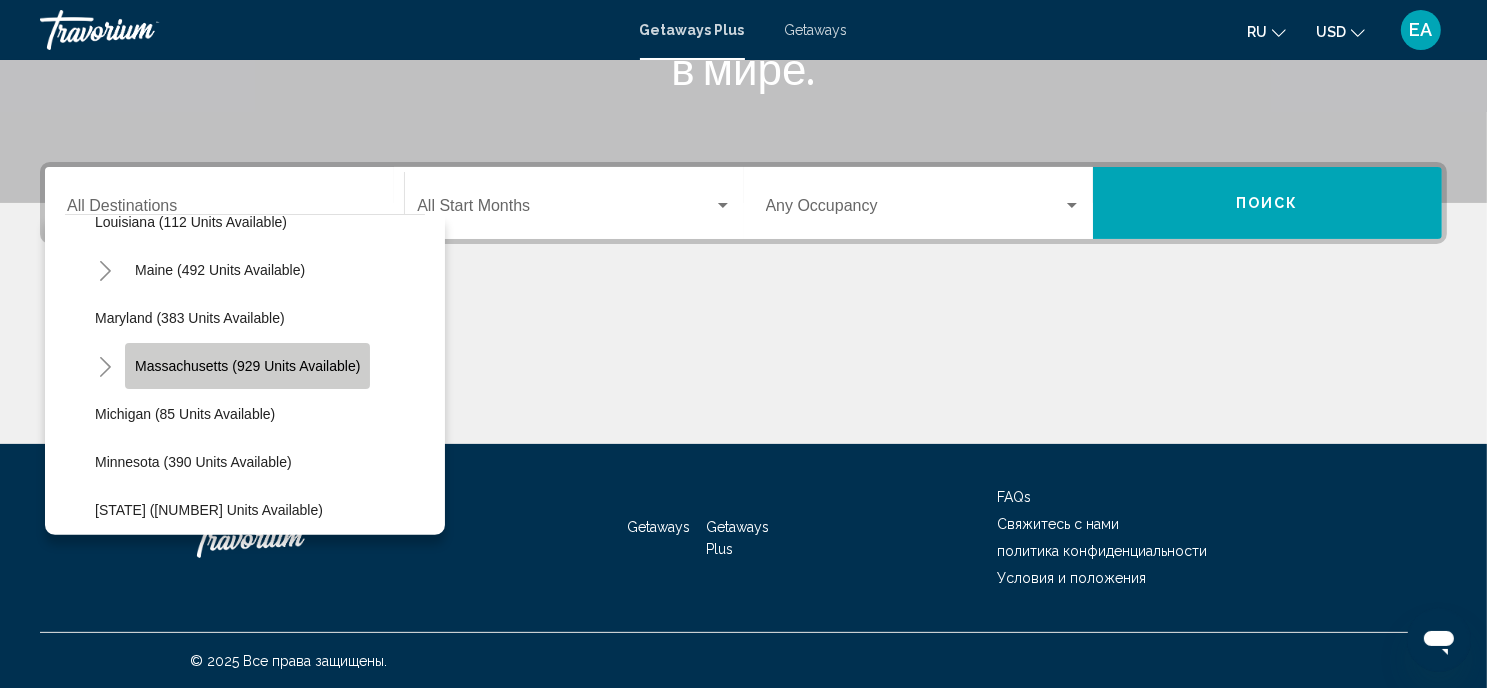 click on "Massachusetts (929 units available)" 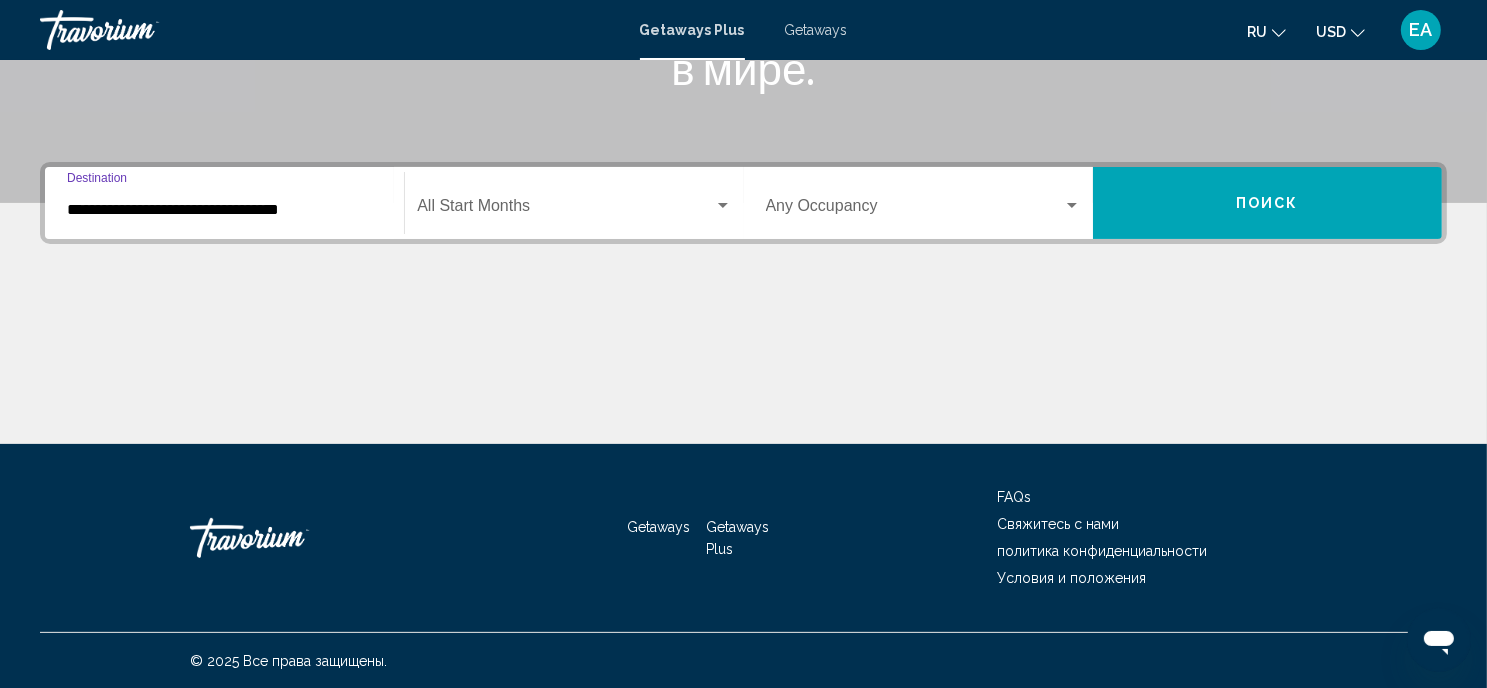 click at bounding box center [723, 206] 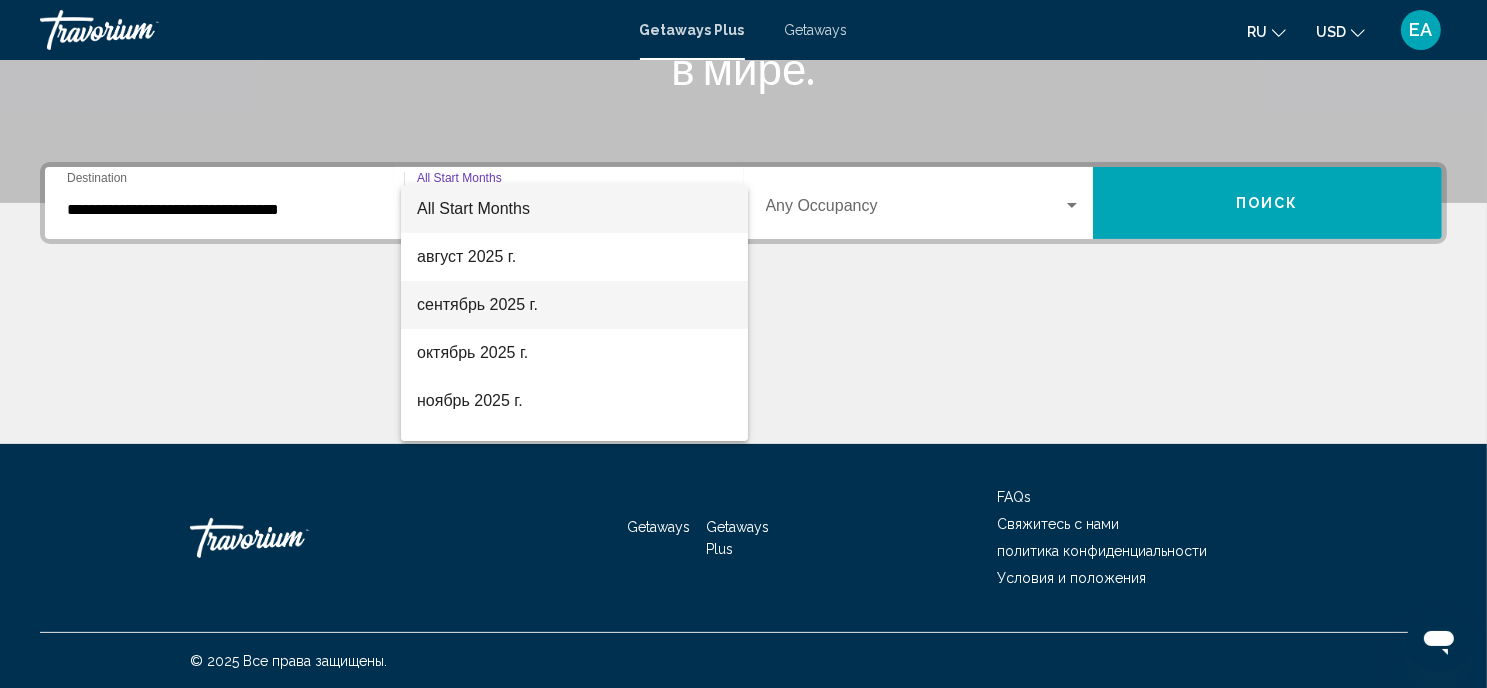 click on "сентябрь 2025 г." at bounding box center (574, 305) 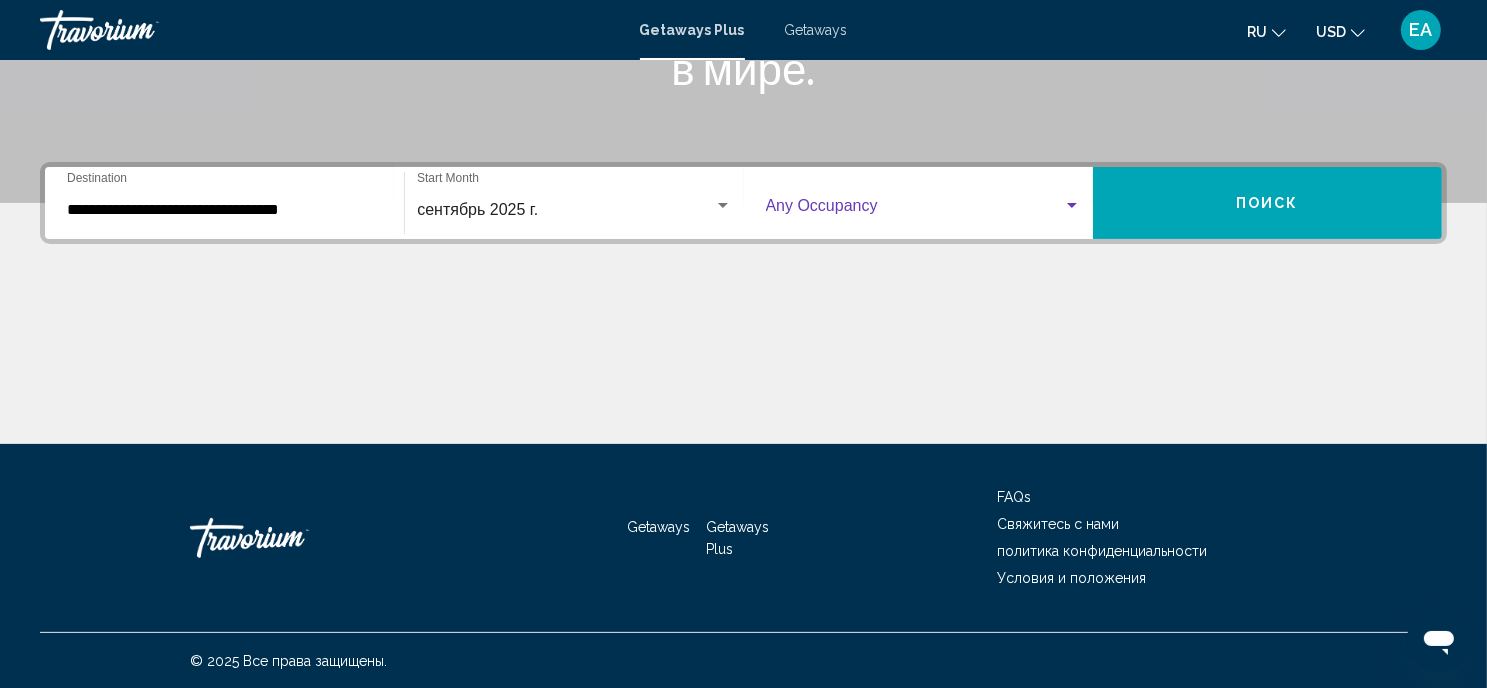 click at bounding box center [1072, 205] 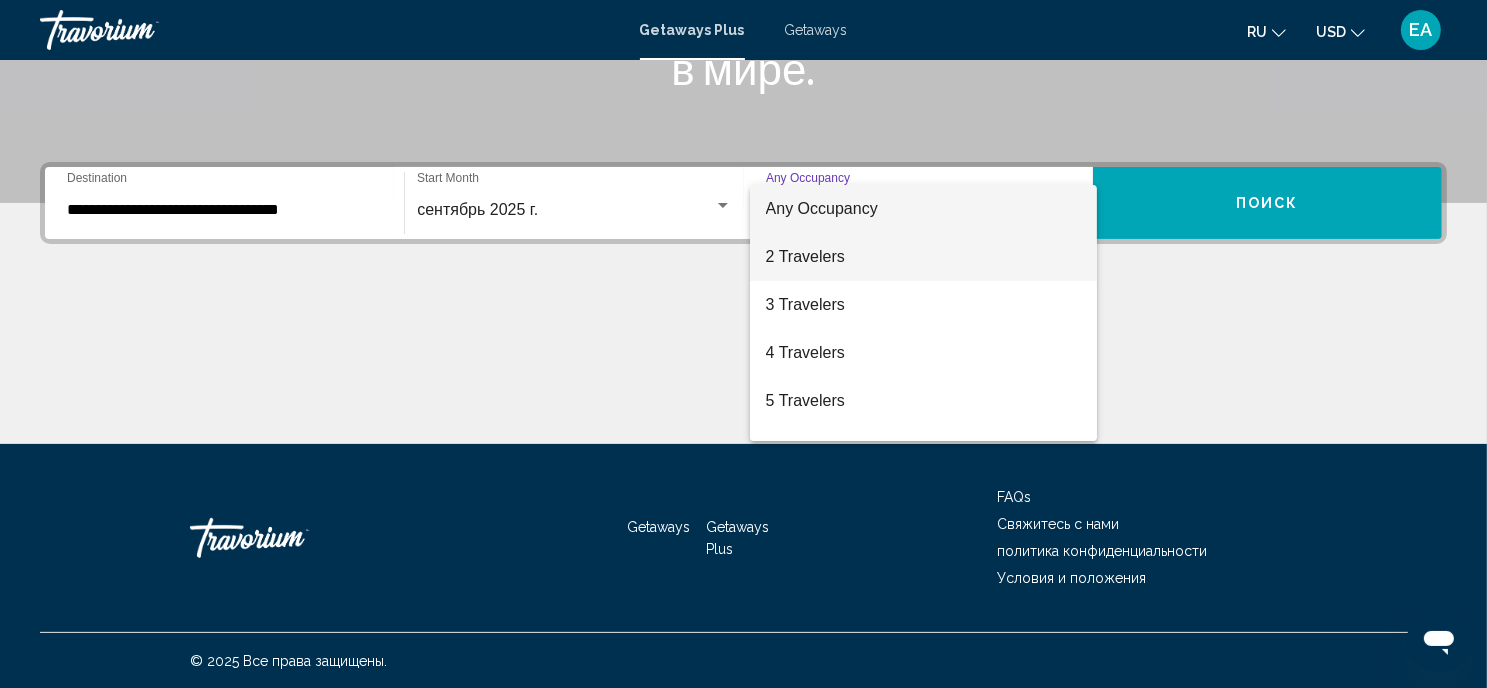 click on "2 Travelers" at bounding box center (923, 257) 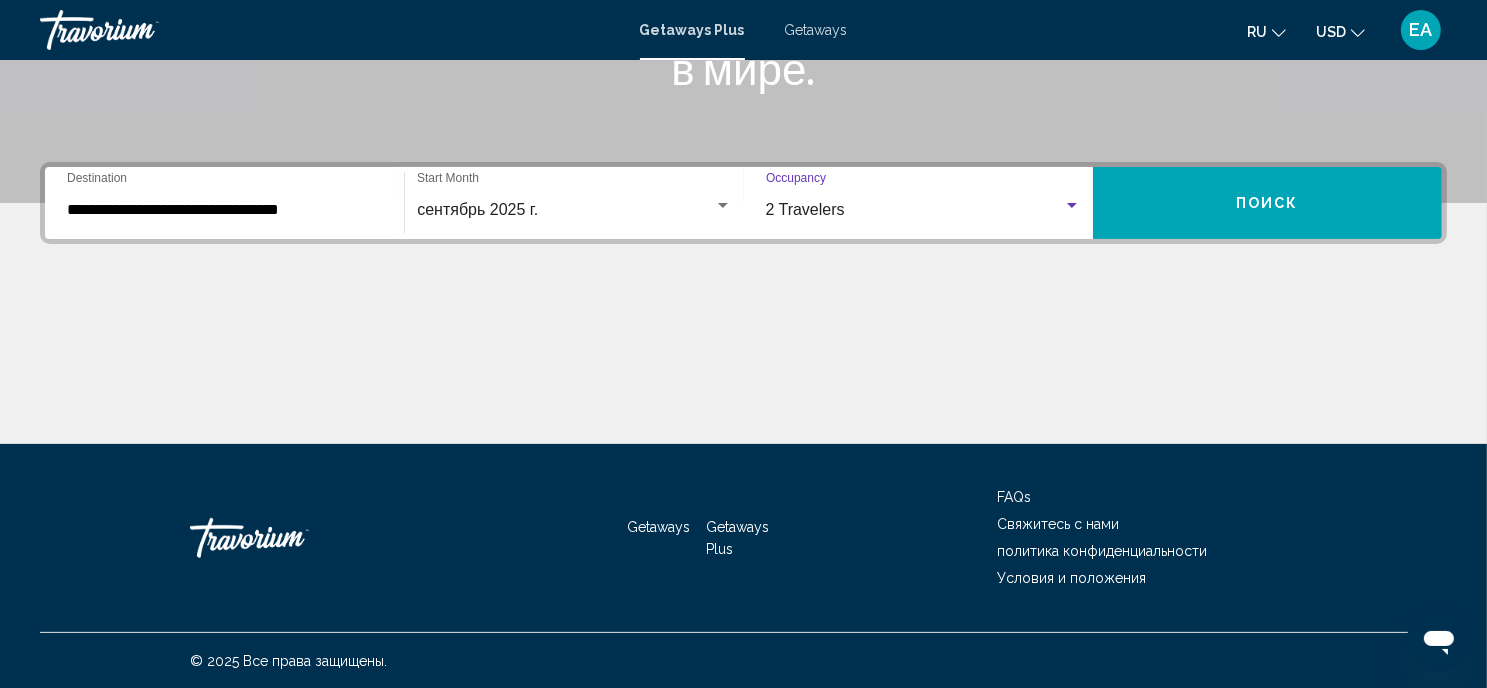 click on "Поиск" at bounding box center [1267, 204] 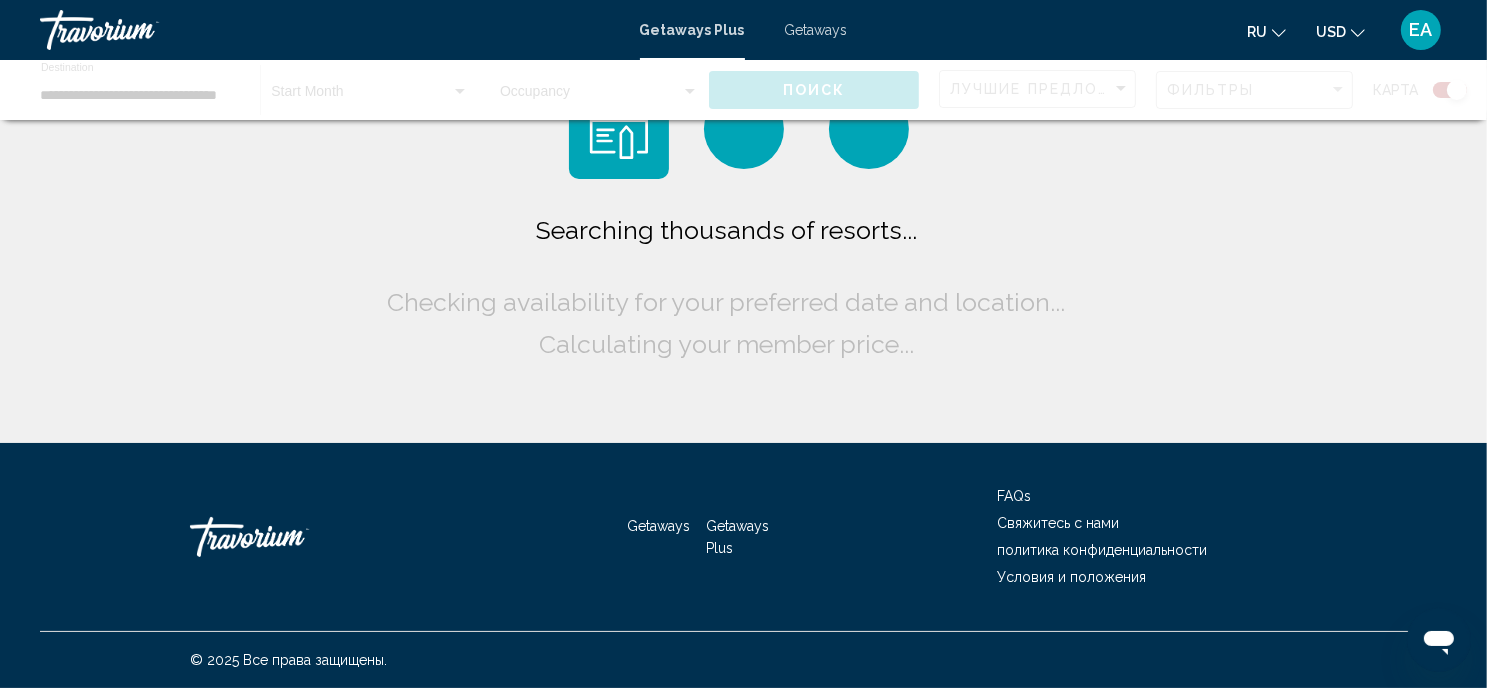 scroll, scrollTop: 0, scrollLeft: 0, axis: both 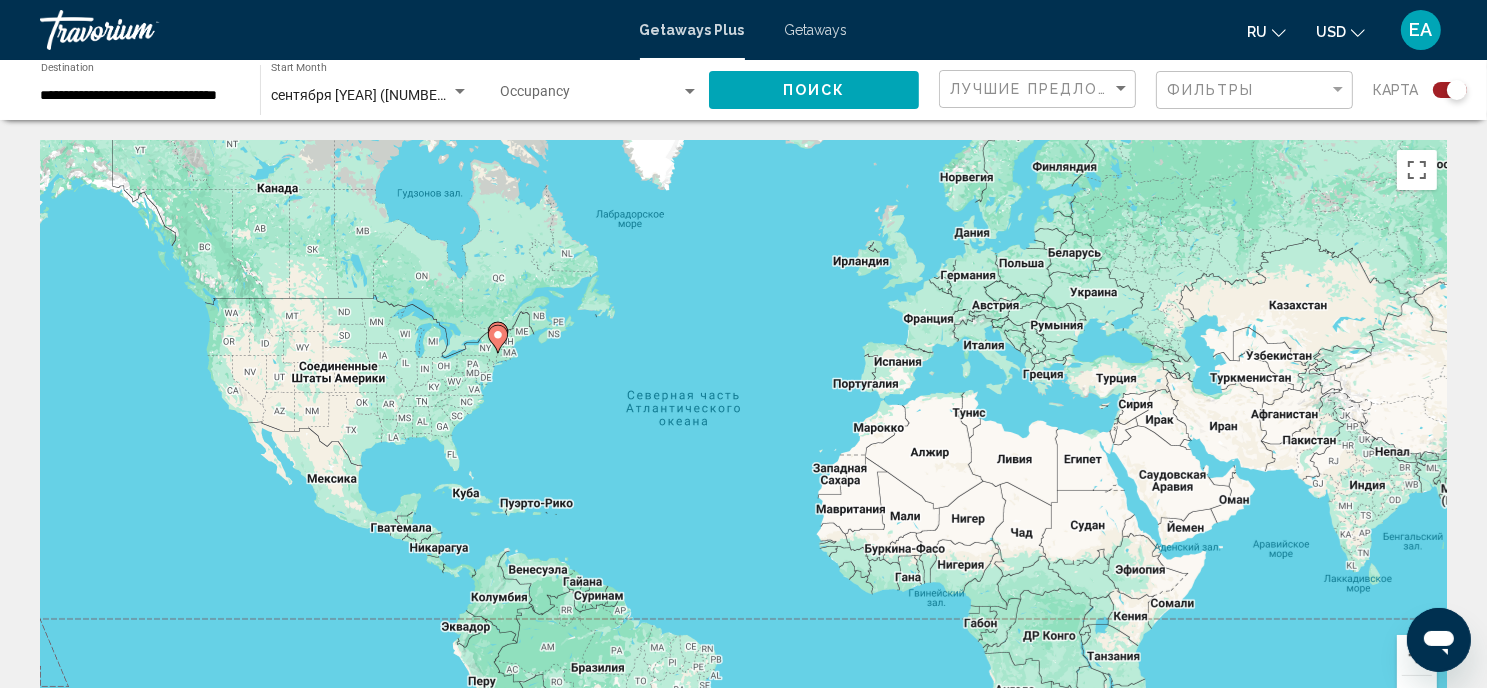 click on "Getaways" at bounding box center [816, 30] 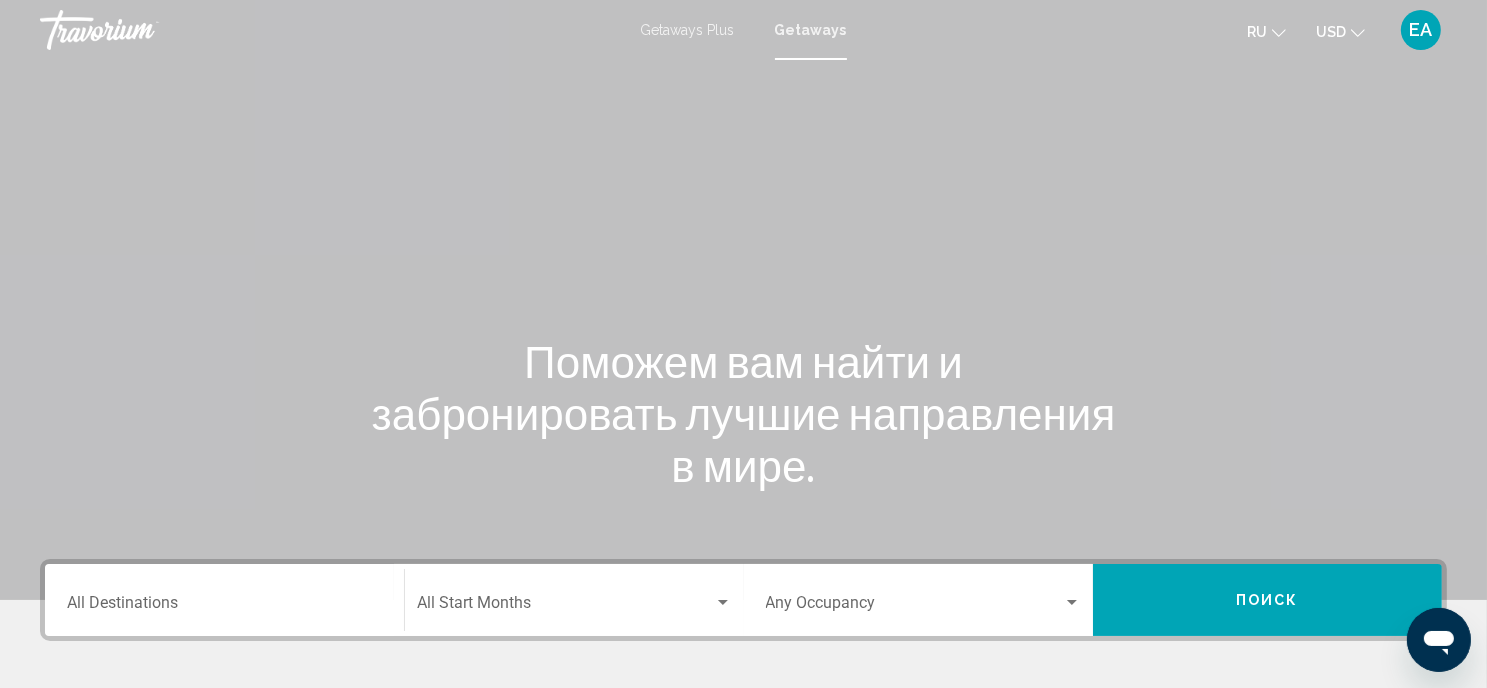 click on "Destination All Destinations" at bounding box center (224, 607) 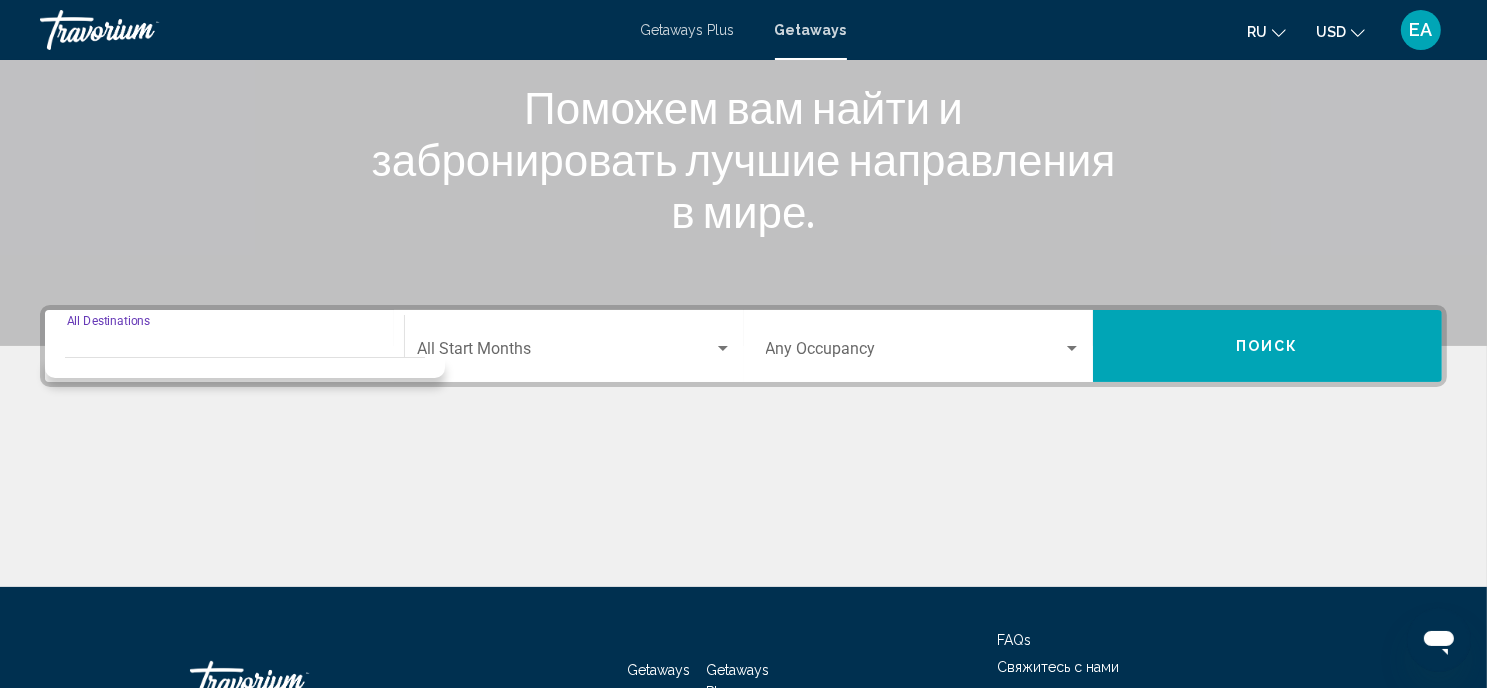 scroll, scrollTop: 397, scrollLeft: 0, axis: vertical 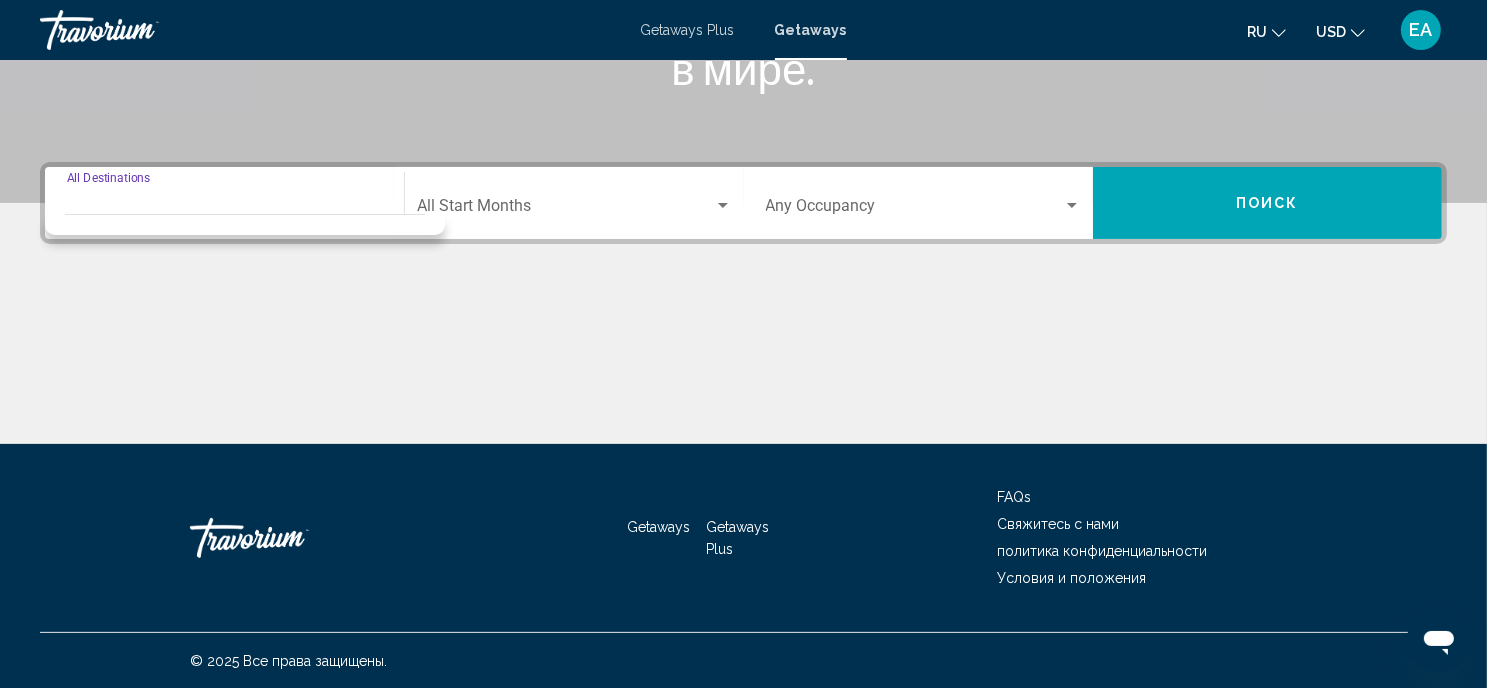 click on "Destination All Destinations" at bounding box center (224, 210) 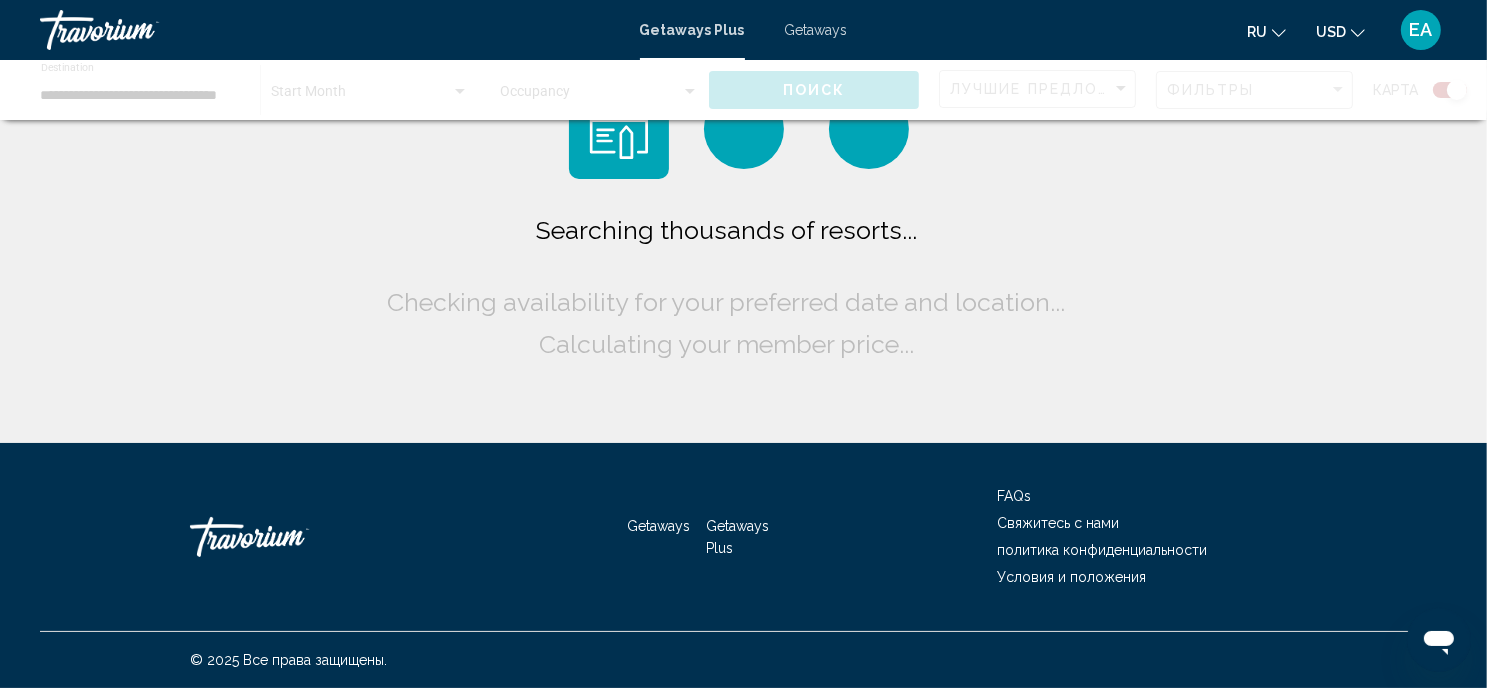 scroll, scrollTop: 0, scrollLeft: 0, axis: both 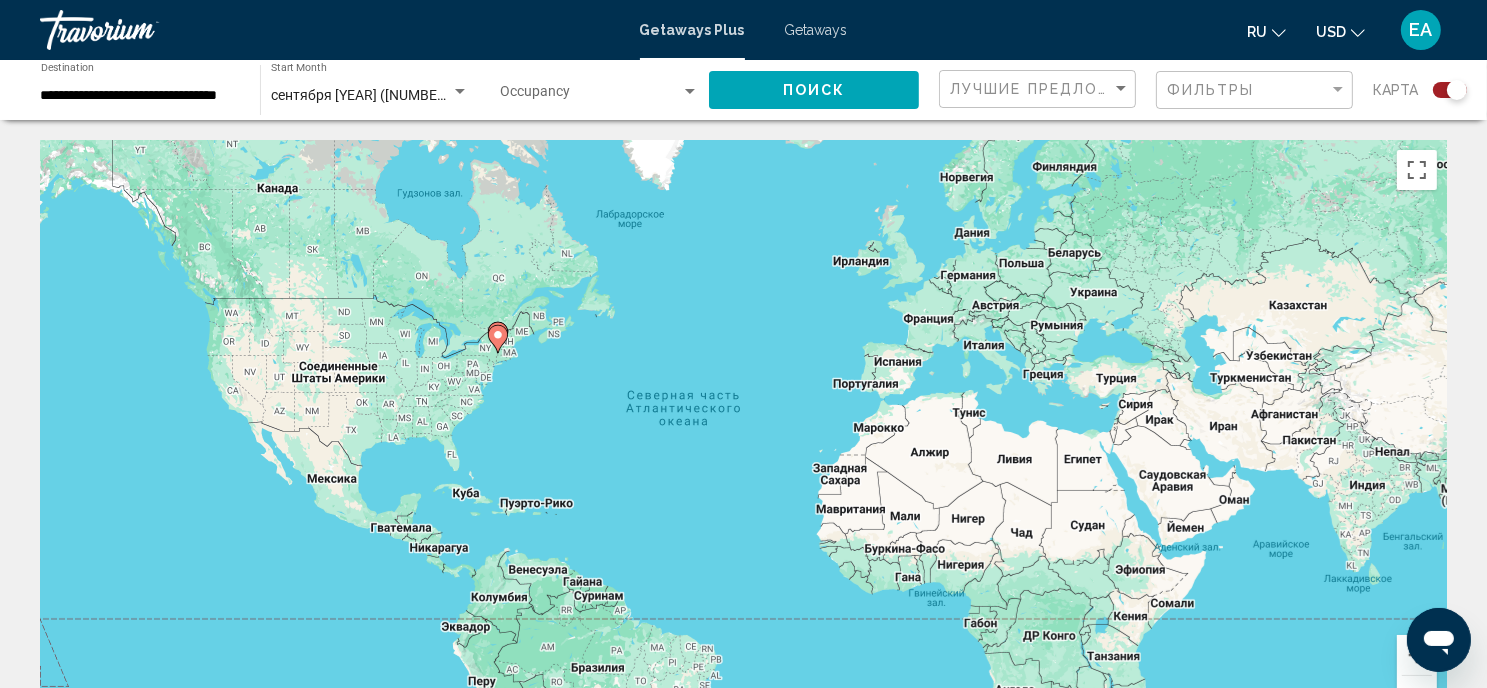 click on "Getaways Plus Getaways ru
English Español Français Italiano Português русский USD
USD ($) MXN (Mex$) CAD (Can$) GBP (£) EUR (€) AUD (A$) NZD (NZ$) CNY (CN¥) EA Авторизоваться" at bounding box center [743, 30] 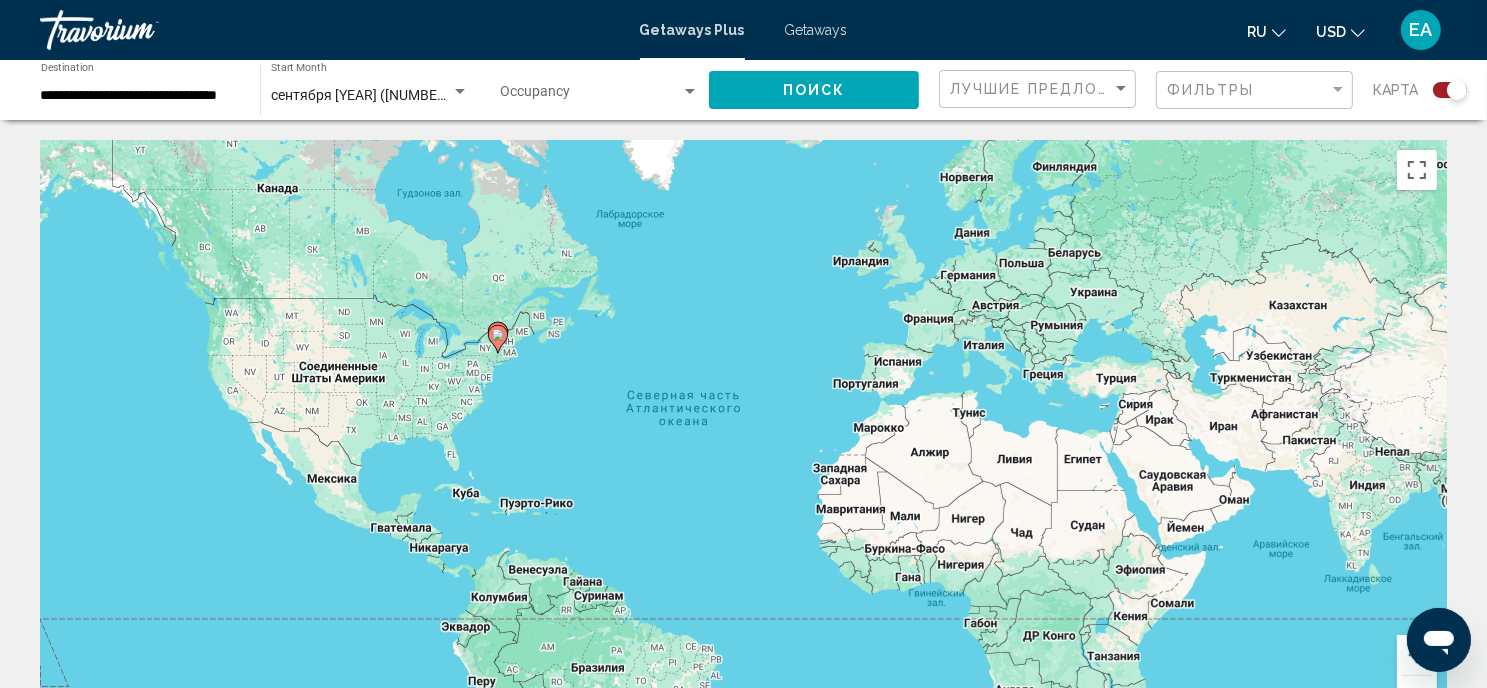 click on "Getaways" at bounding box center (816, 30) 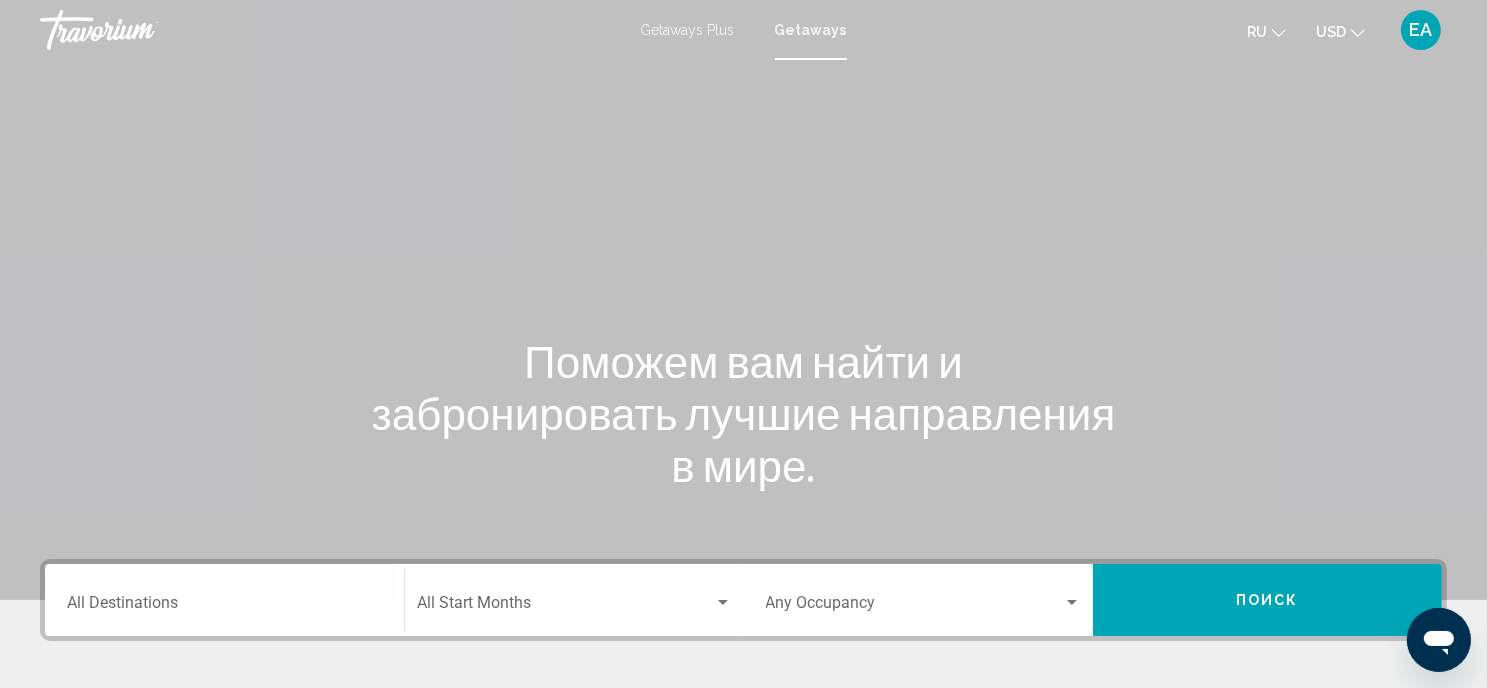 click on "Destination All Destinations" at bounding box center [224, 607] 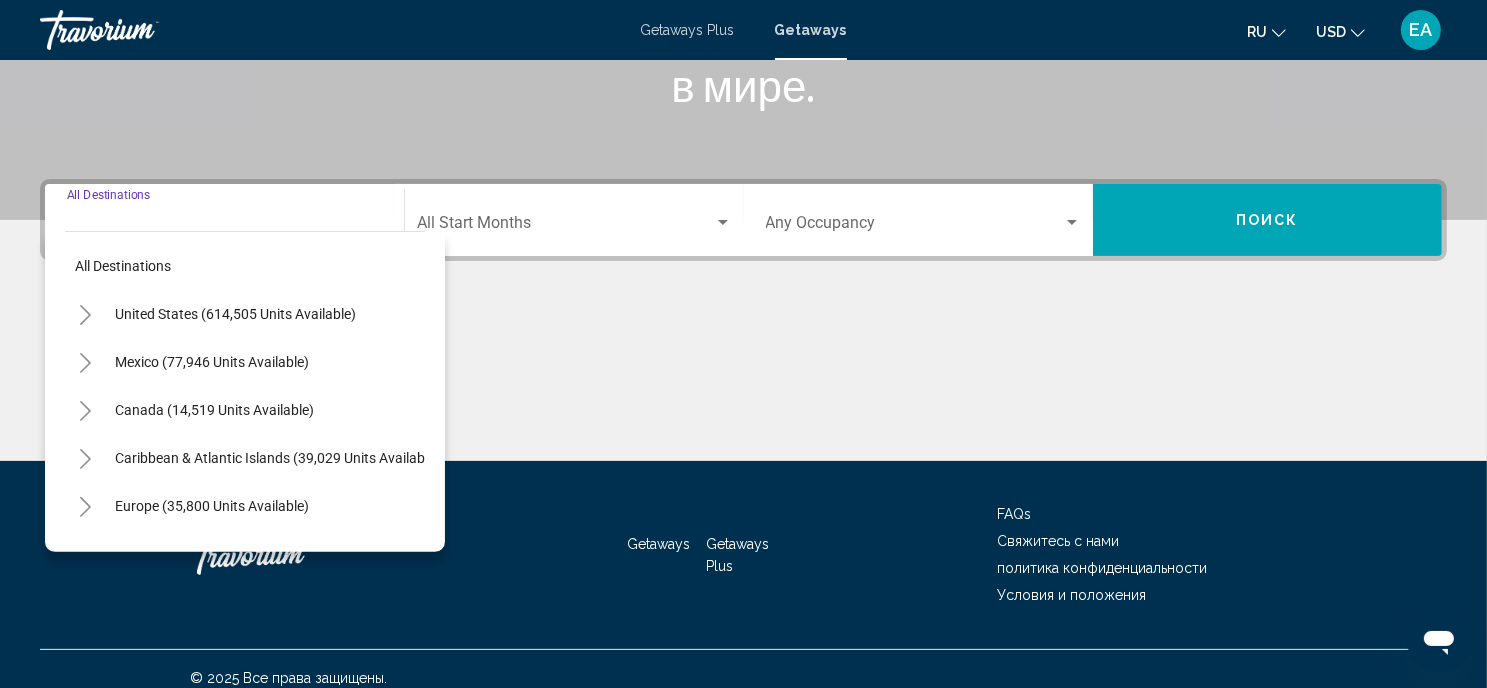 scroll, scrollTop: 397, scrollLeft: 0, axis: vertical 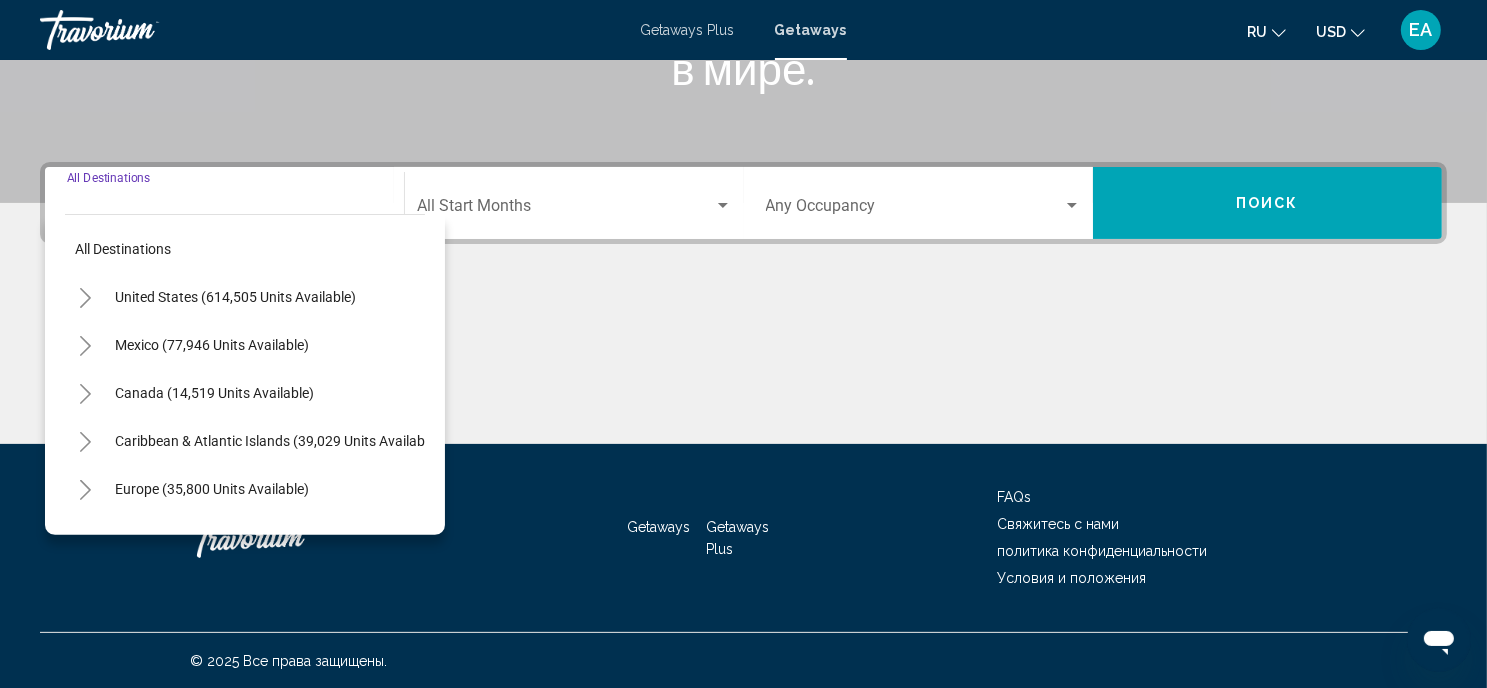 click 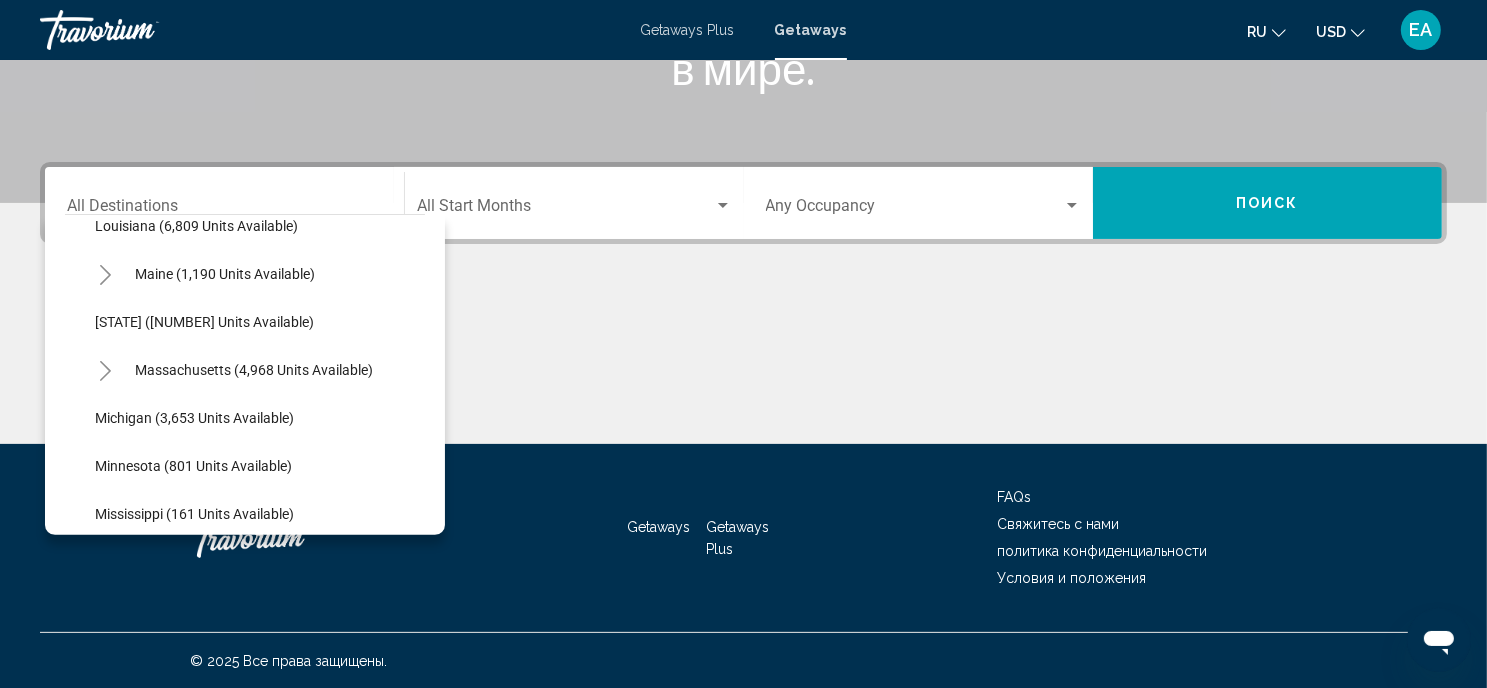 scroll, scrollTop: 848, scrollLeft: 0, axis: vertical 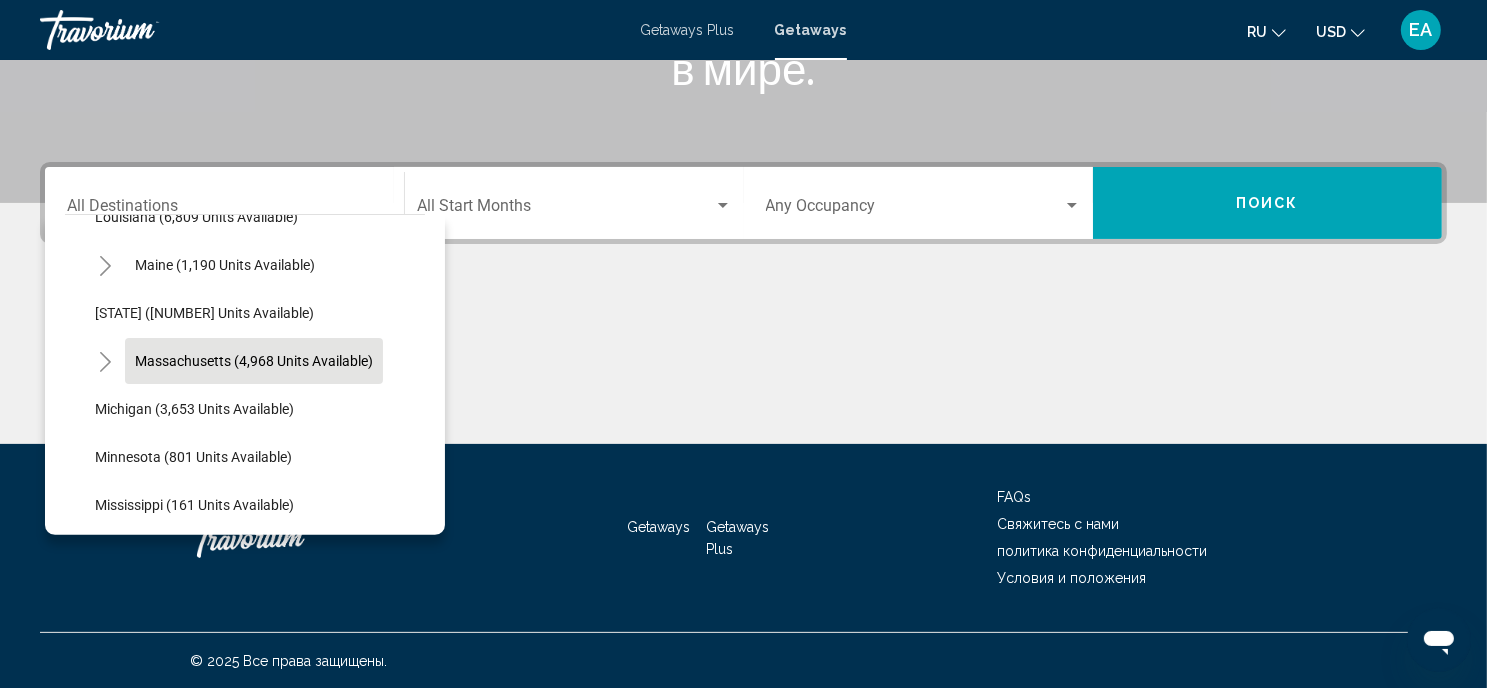click on "Massachusetts (4,968 units available)" 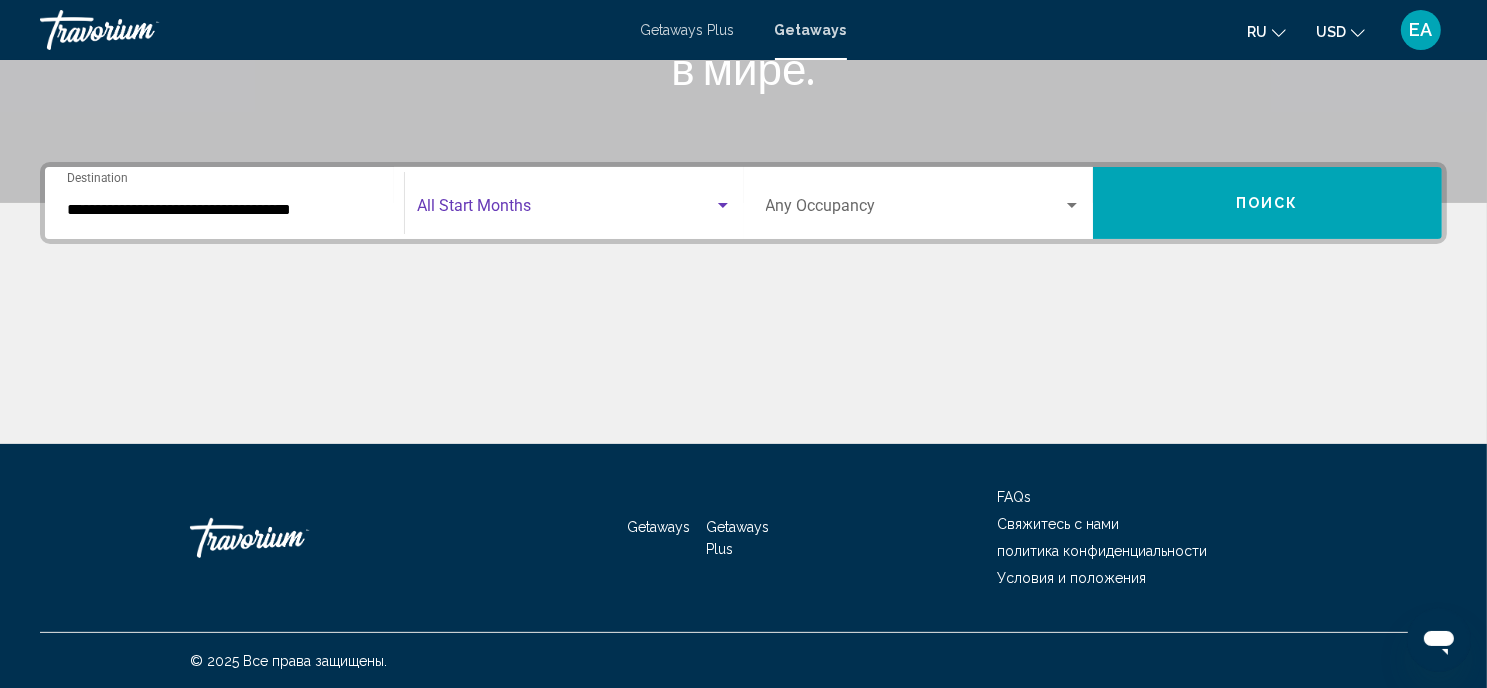 click at bounding box center [723, 206] 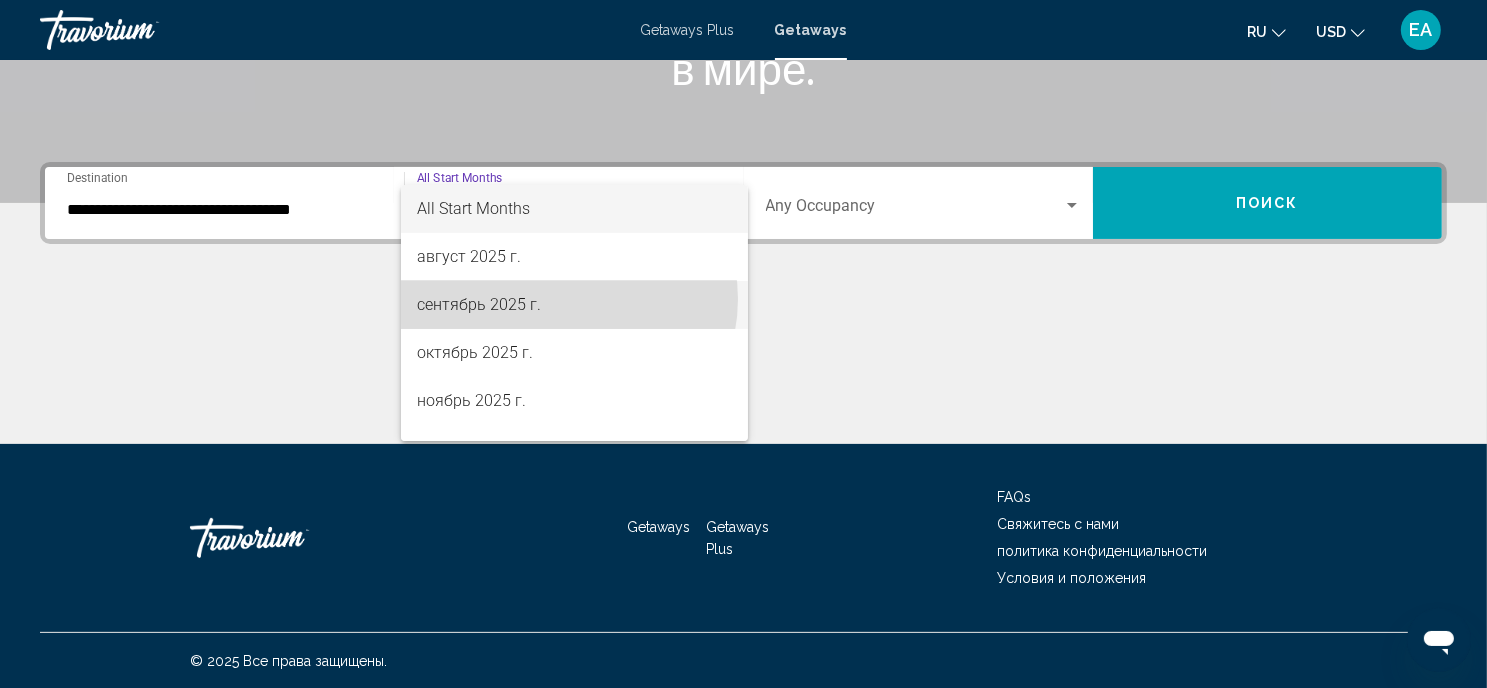 click on "сентябрь 2025 г." at bounding box center (574, 305) 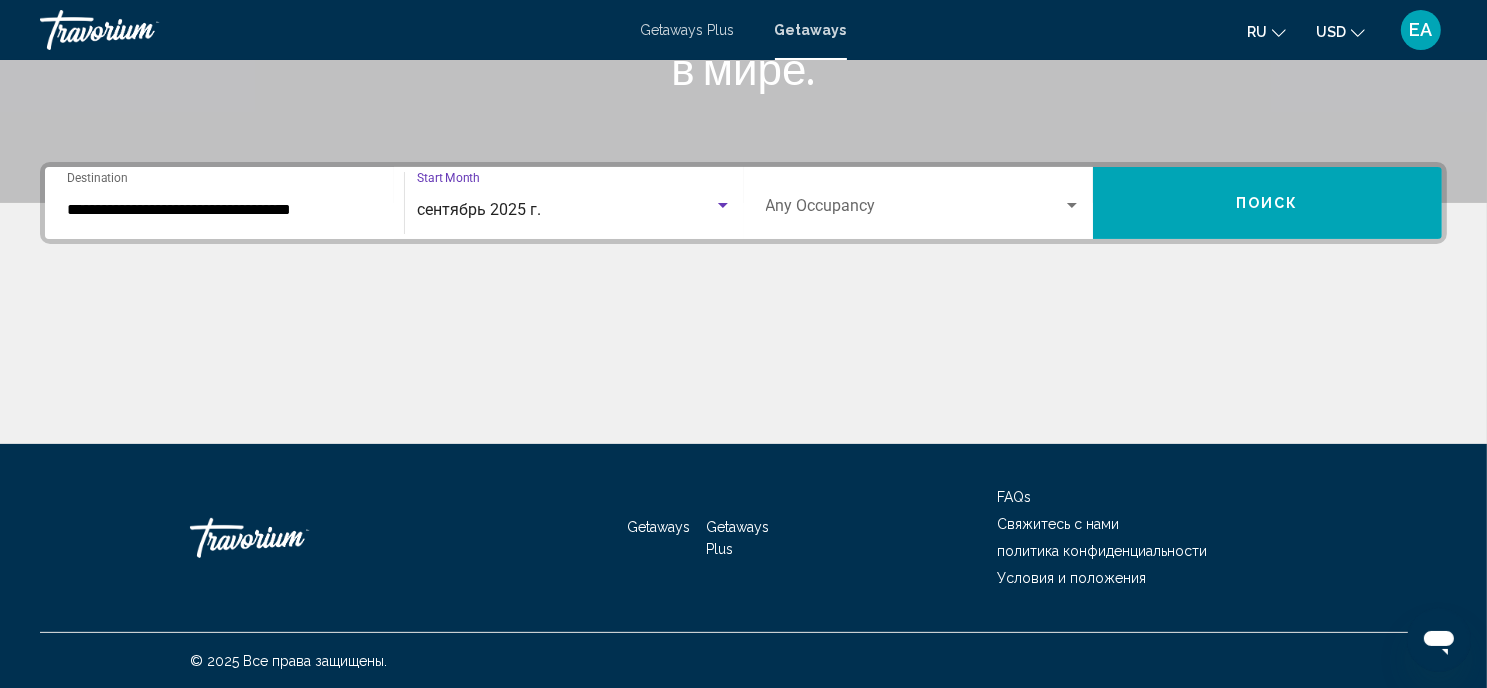 click at bounding box center (1072, 205) 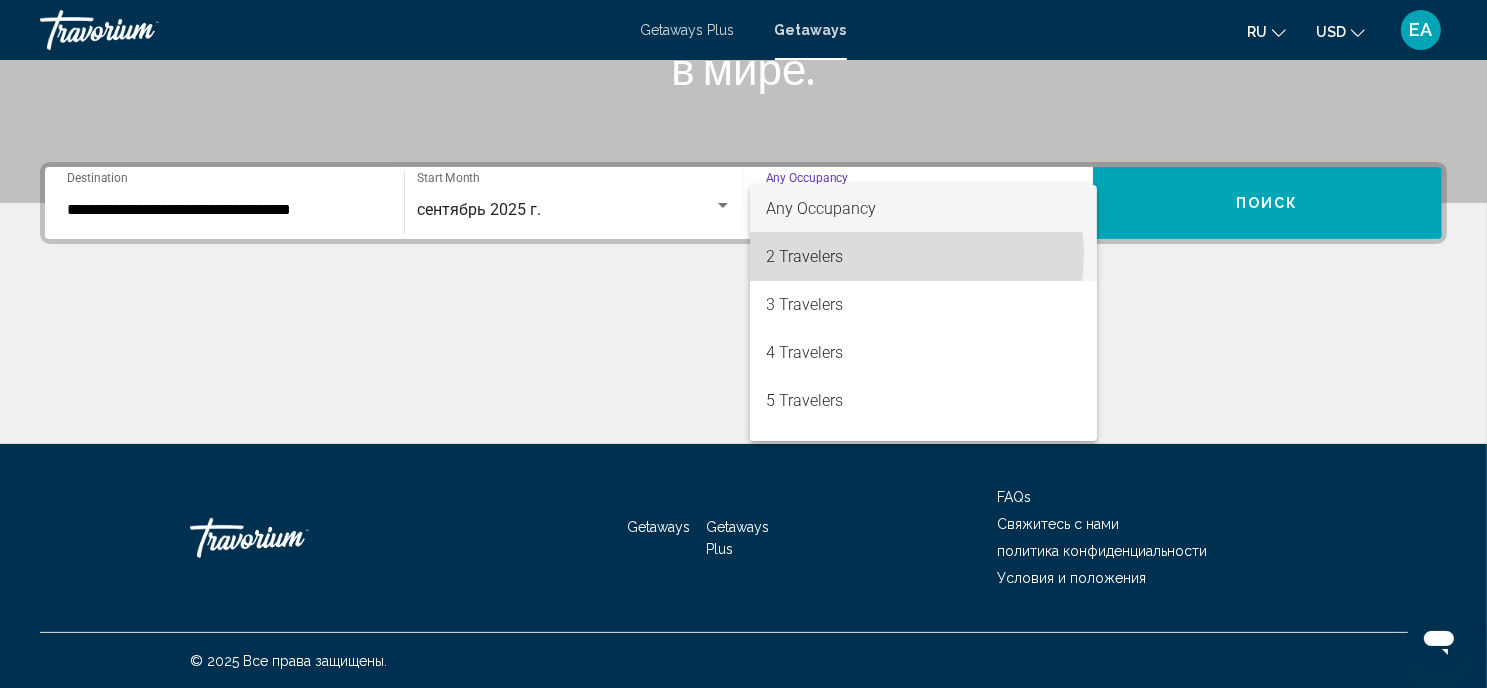 click on "2 Travelers" at bounding box center [923, 257] 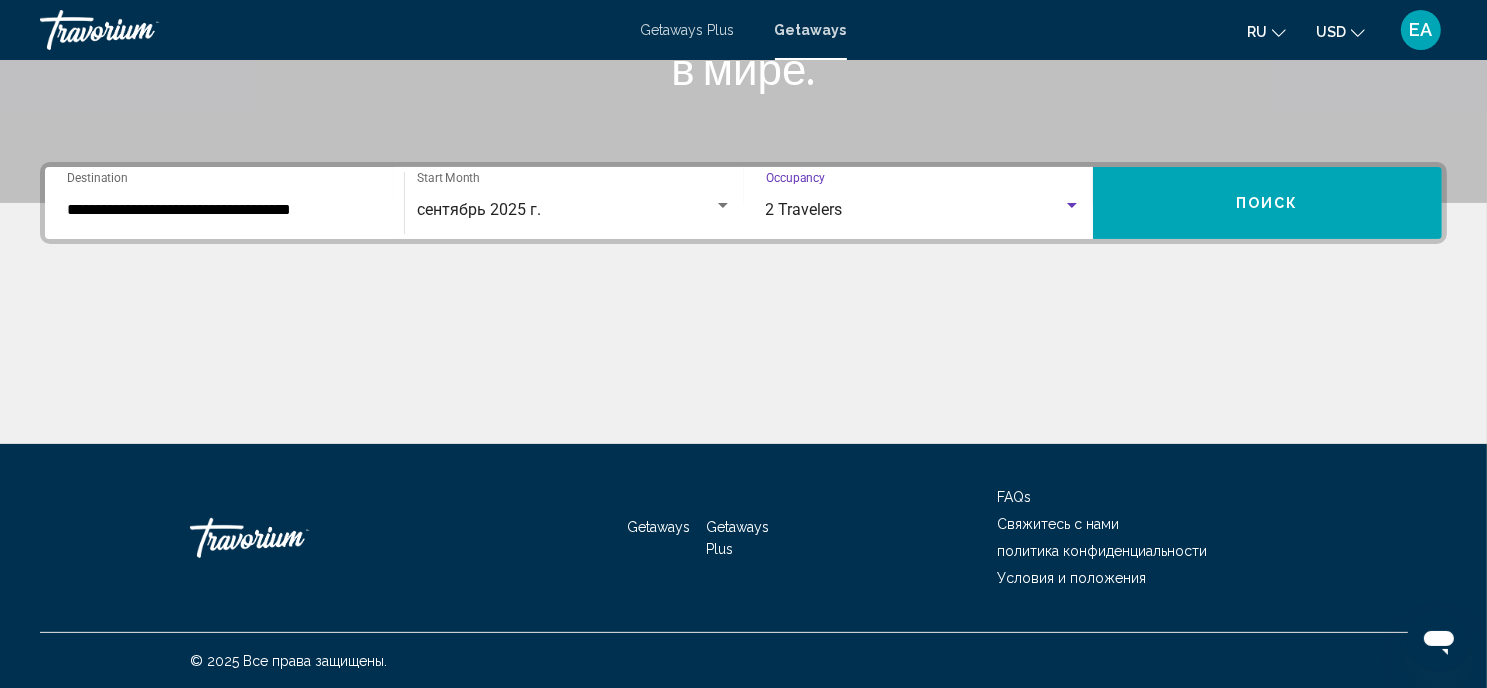 click on "Поиск" at bounding box center (1267, 204) 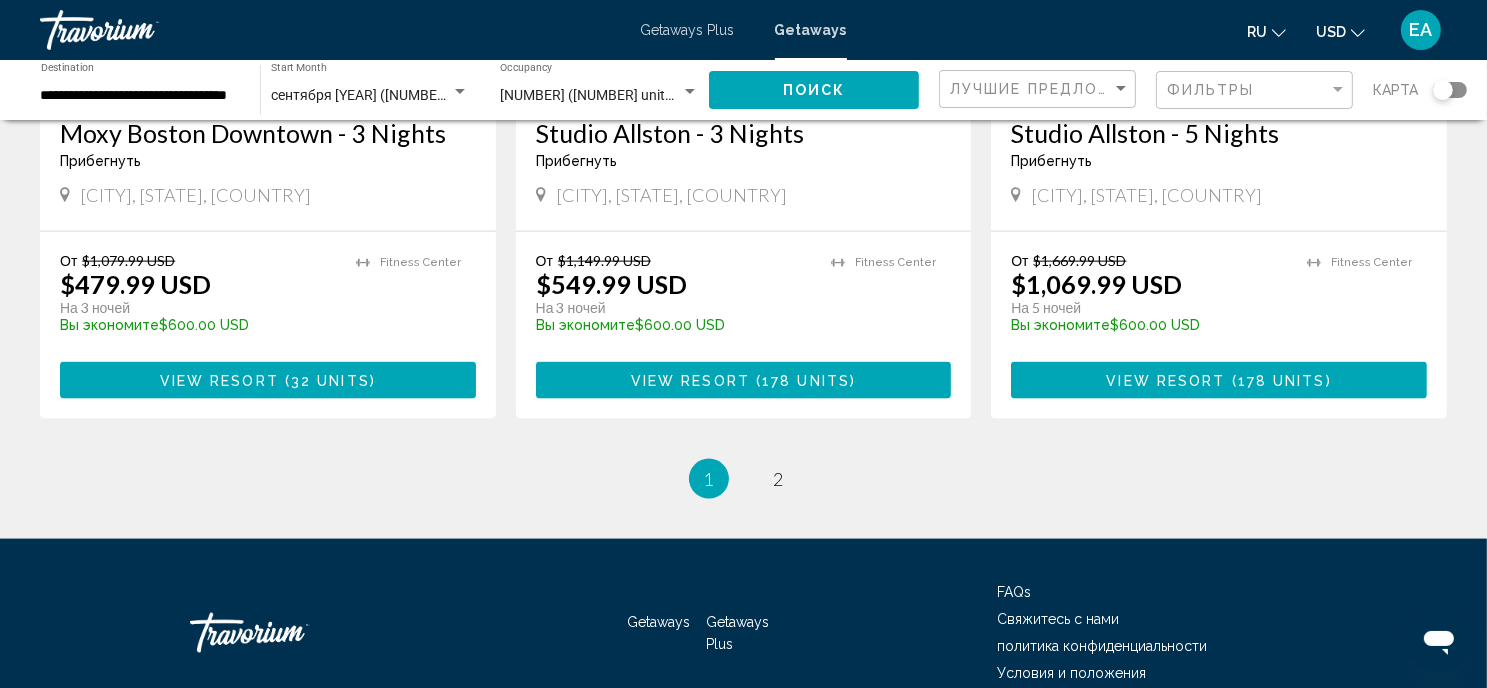 scroll, scrollTop: 2528, scrollLeft: 0, axis: vertical 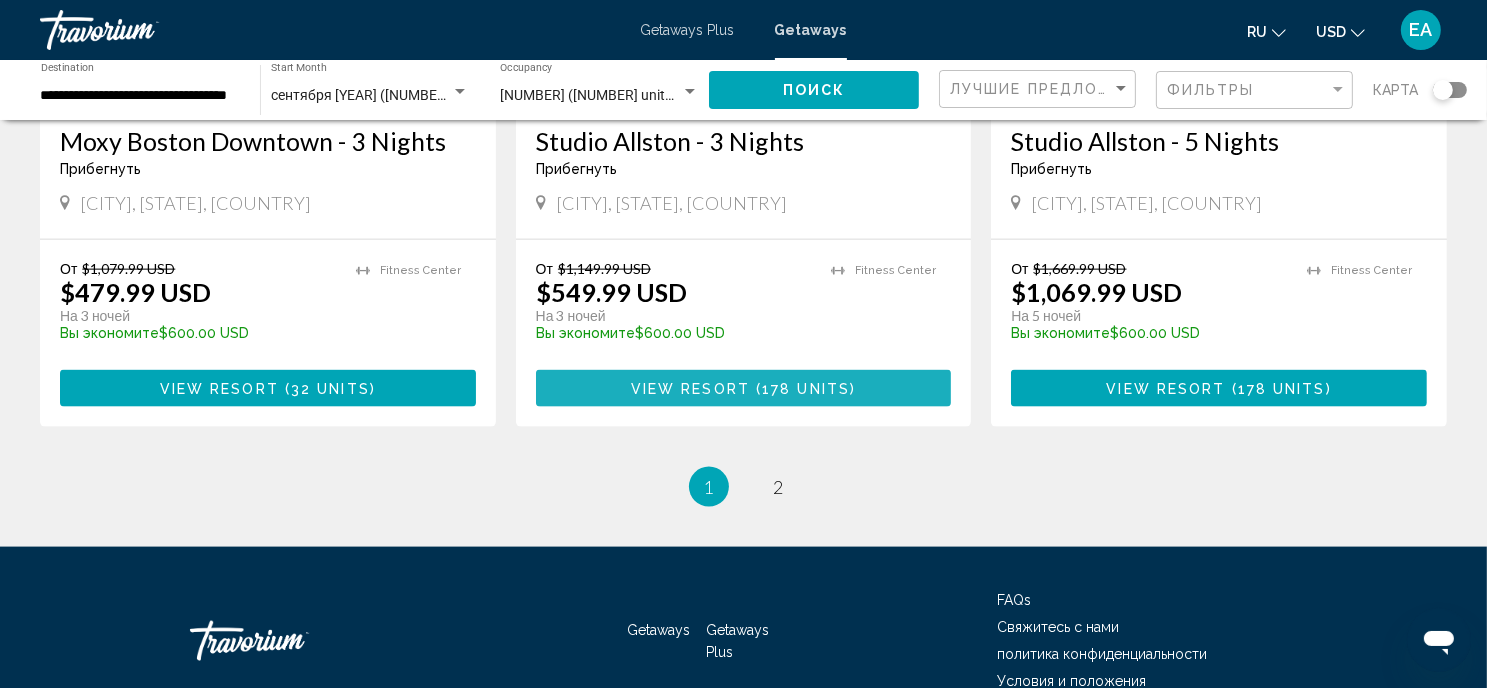 click on "View Resort" at bounding box center (690, 389) 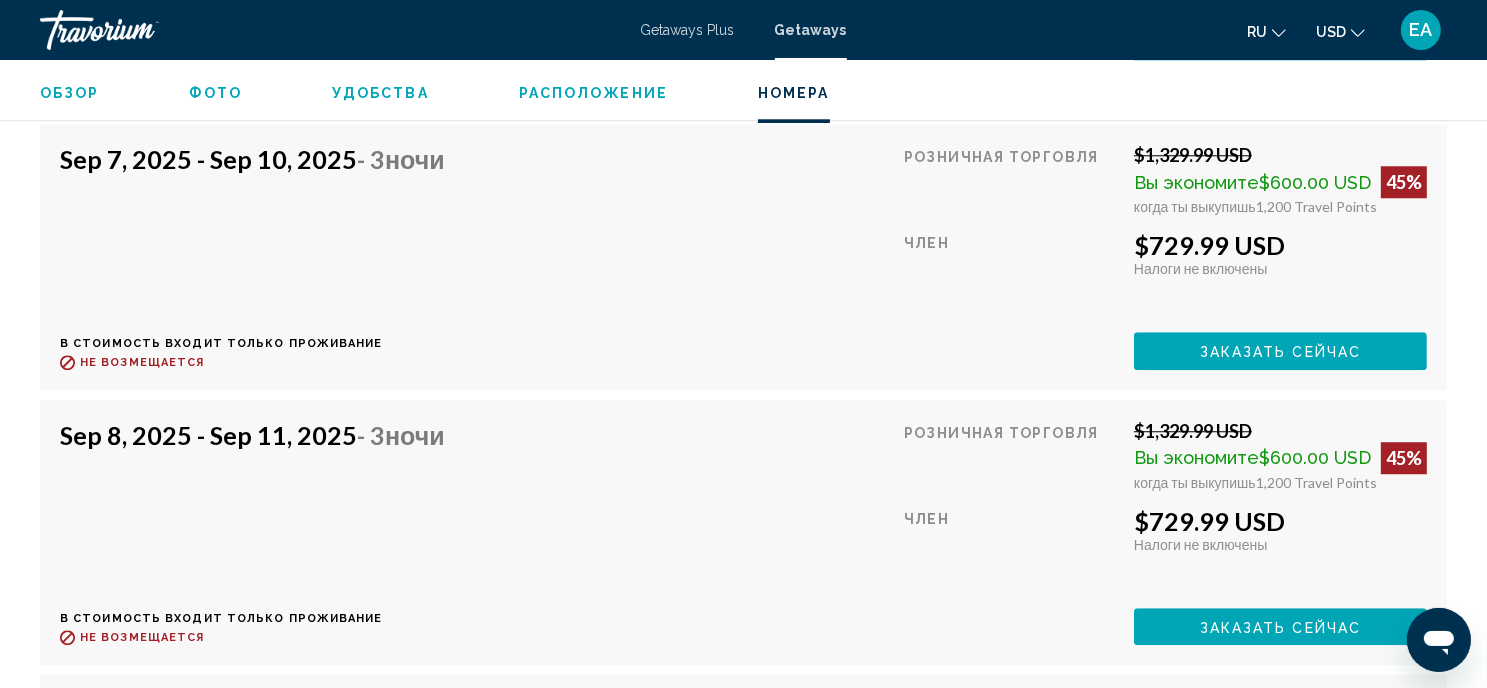 scroll, scrollTop: 5216, scrollLeft: 0, axis: vertical 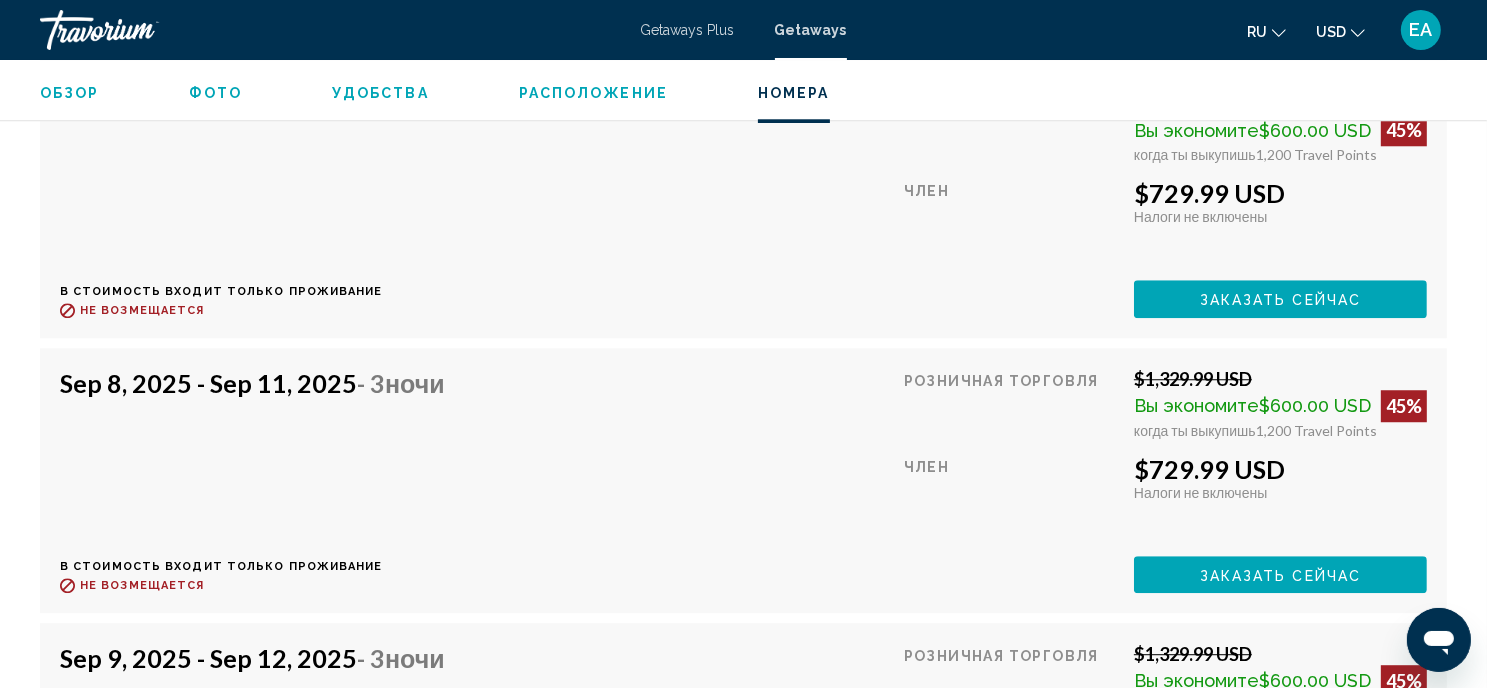 click on "Заказать сейчас" at bounding box center [1281, -1353] 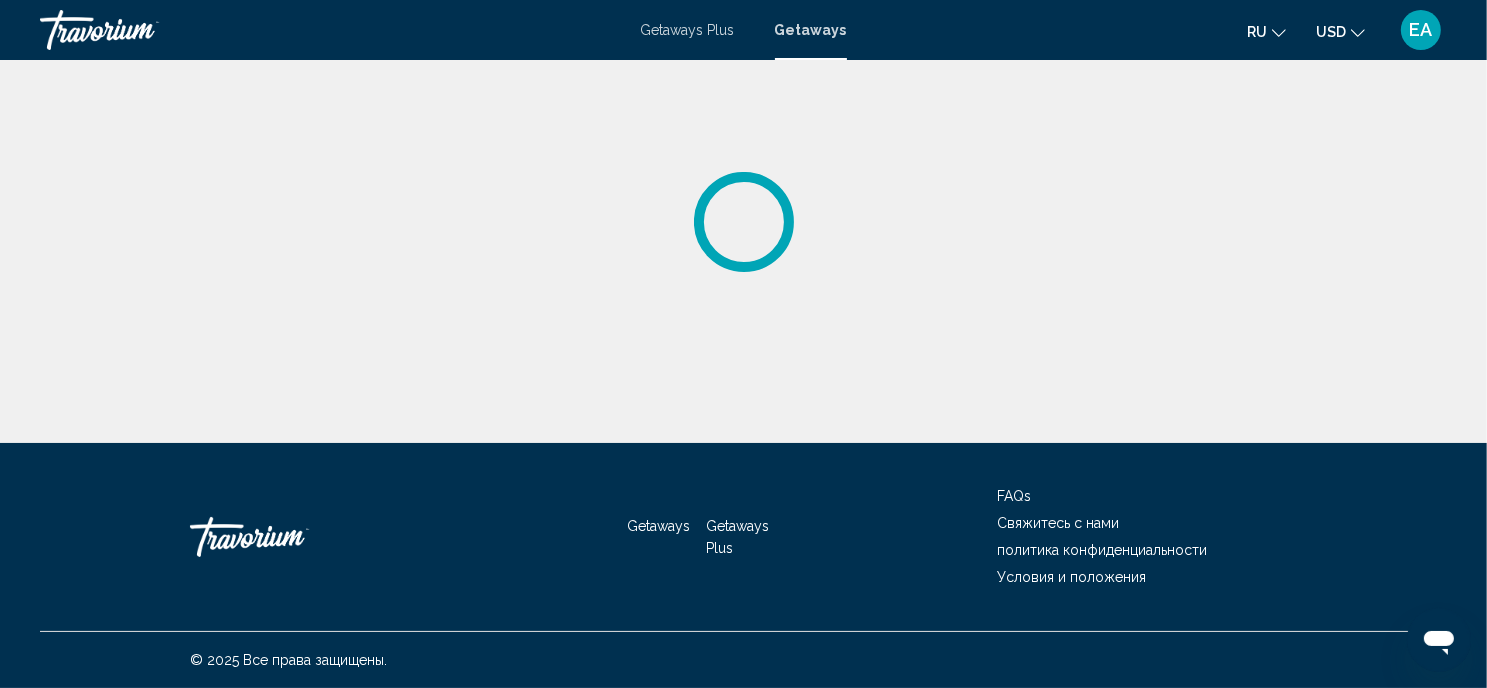 scroll, scrollTop: 0, scrollLeft: 0, axis: both 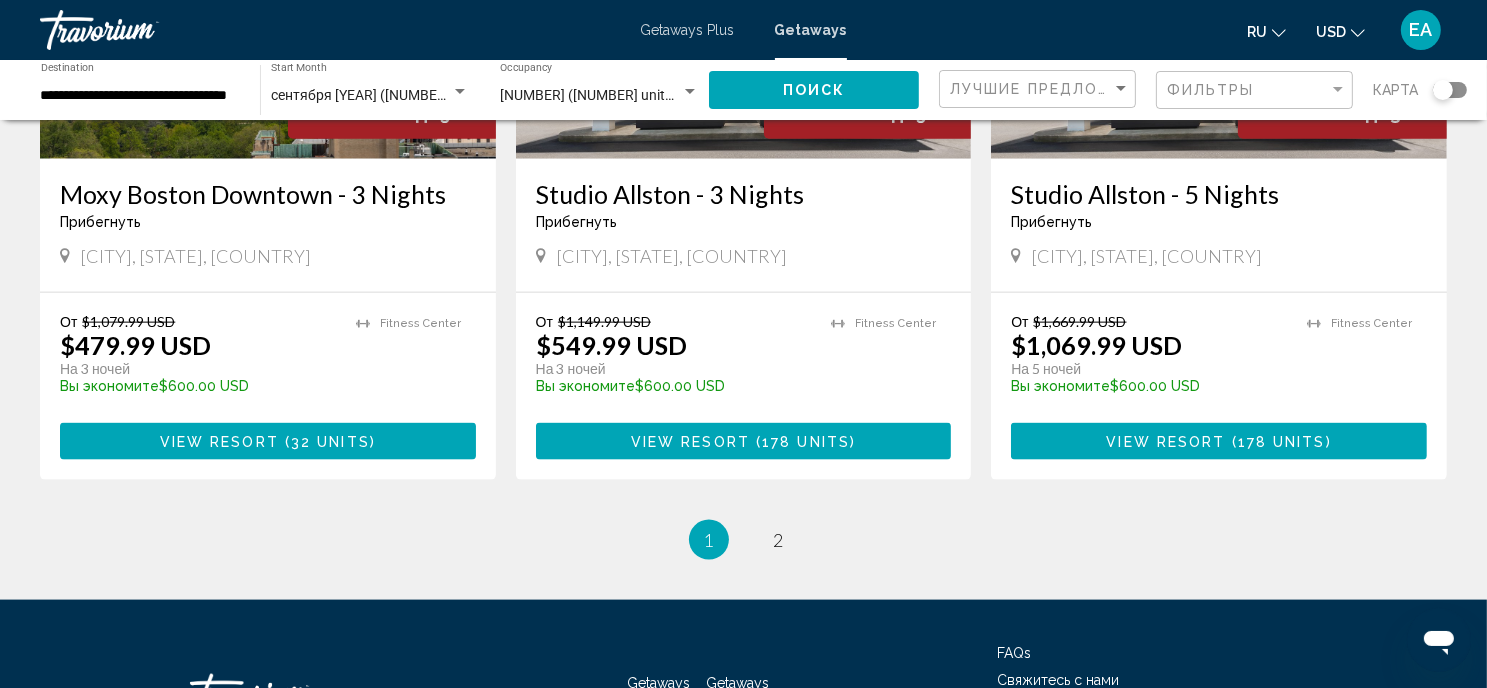 click on "View Resort" at bounding box center [690, 442] 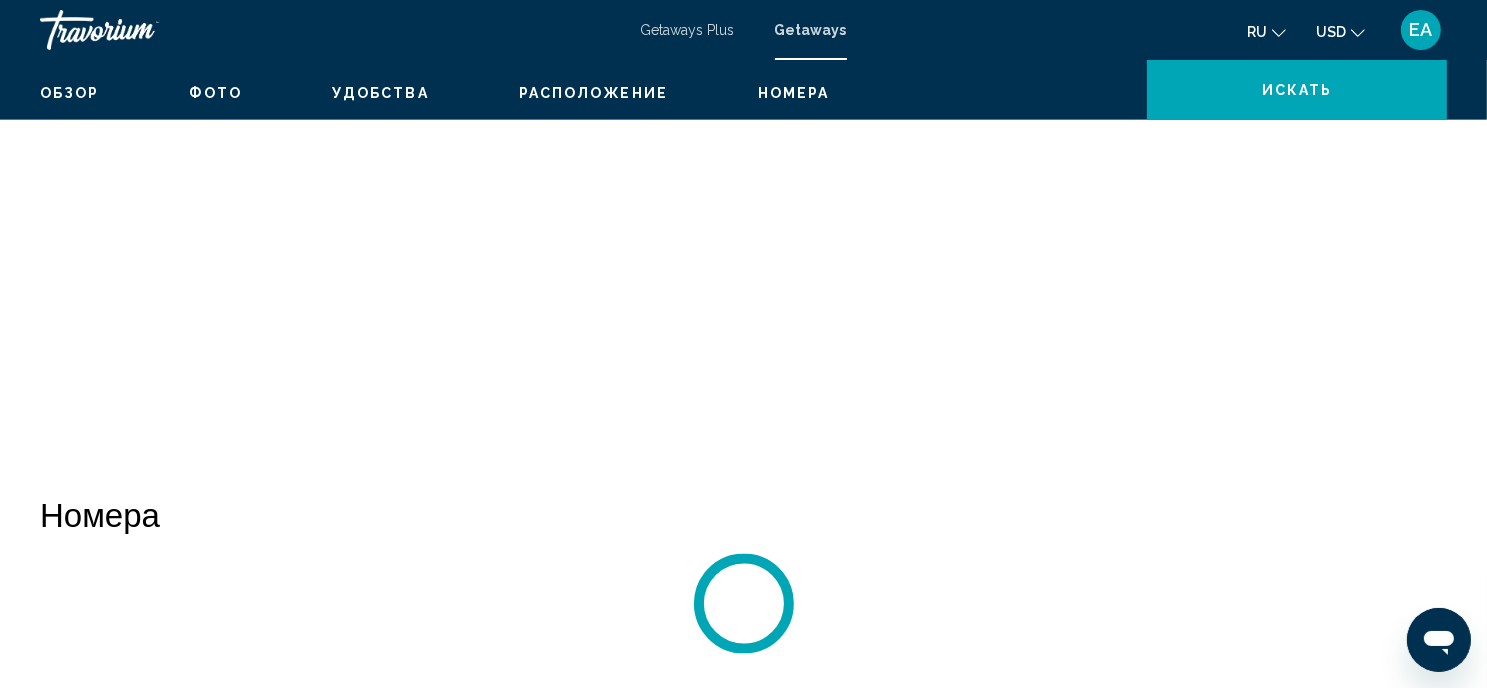 scroll, scrollTop: 16, scrollLeft: 0, axis: vertical 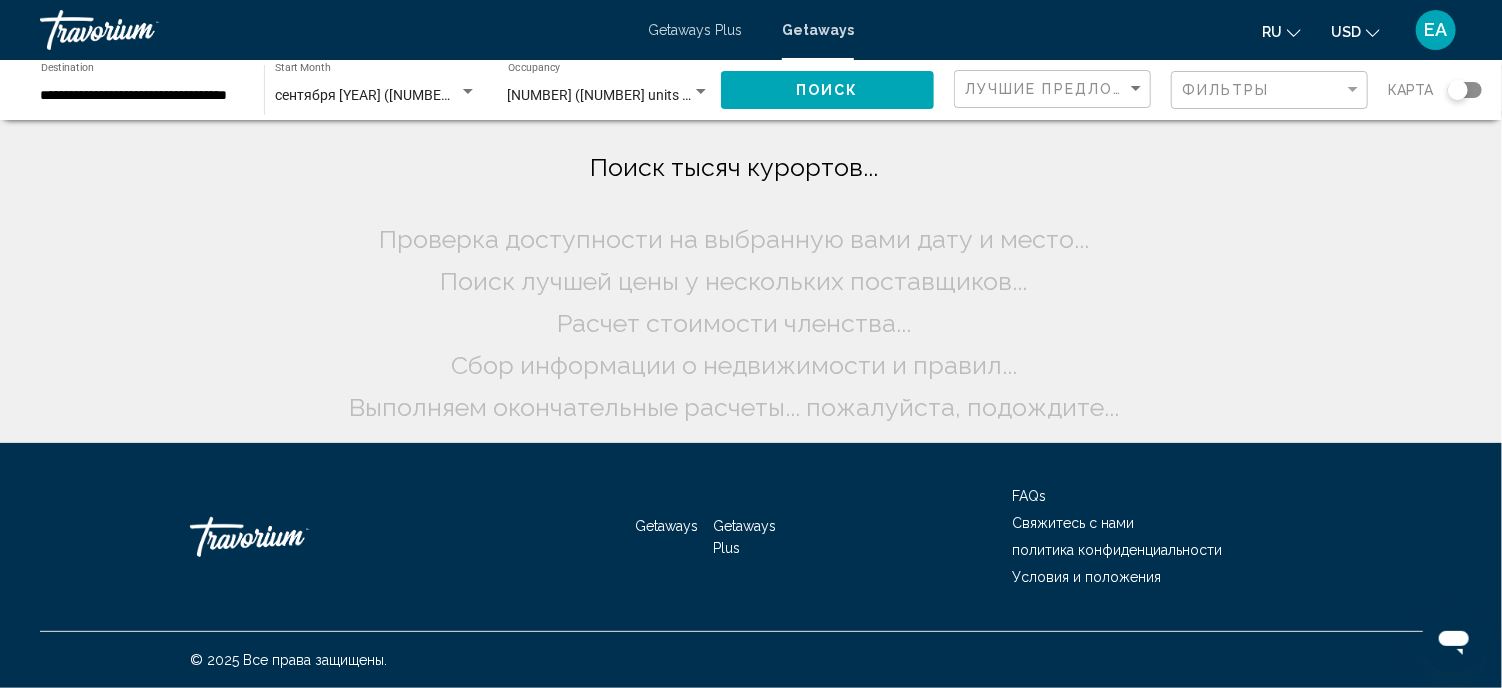 click on "Getaways" at bounding box center [818, 30] 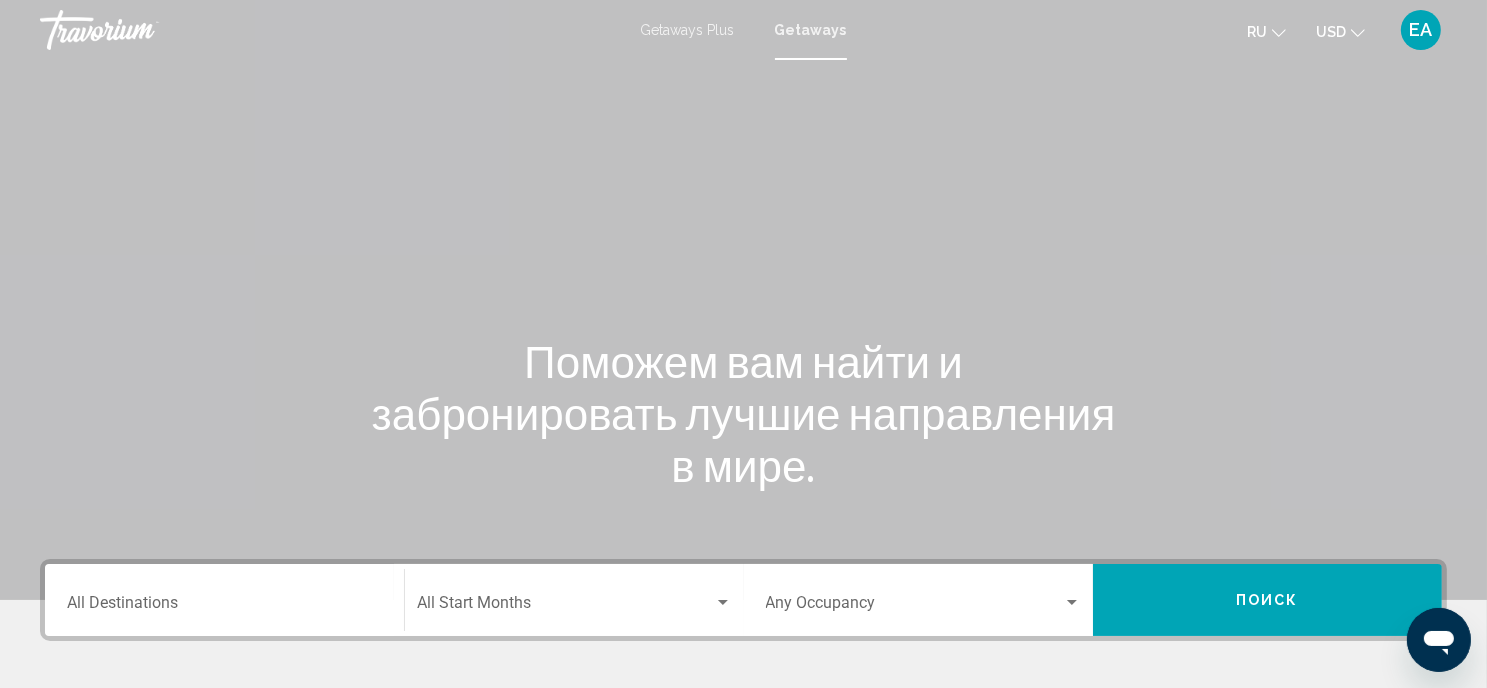 click on "Destination All Destinations" at bounding box center (224, 607) 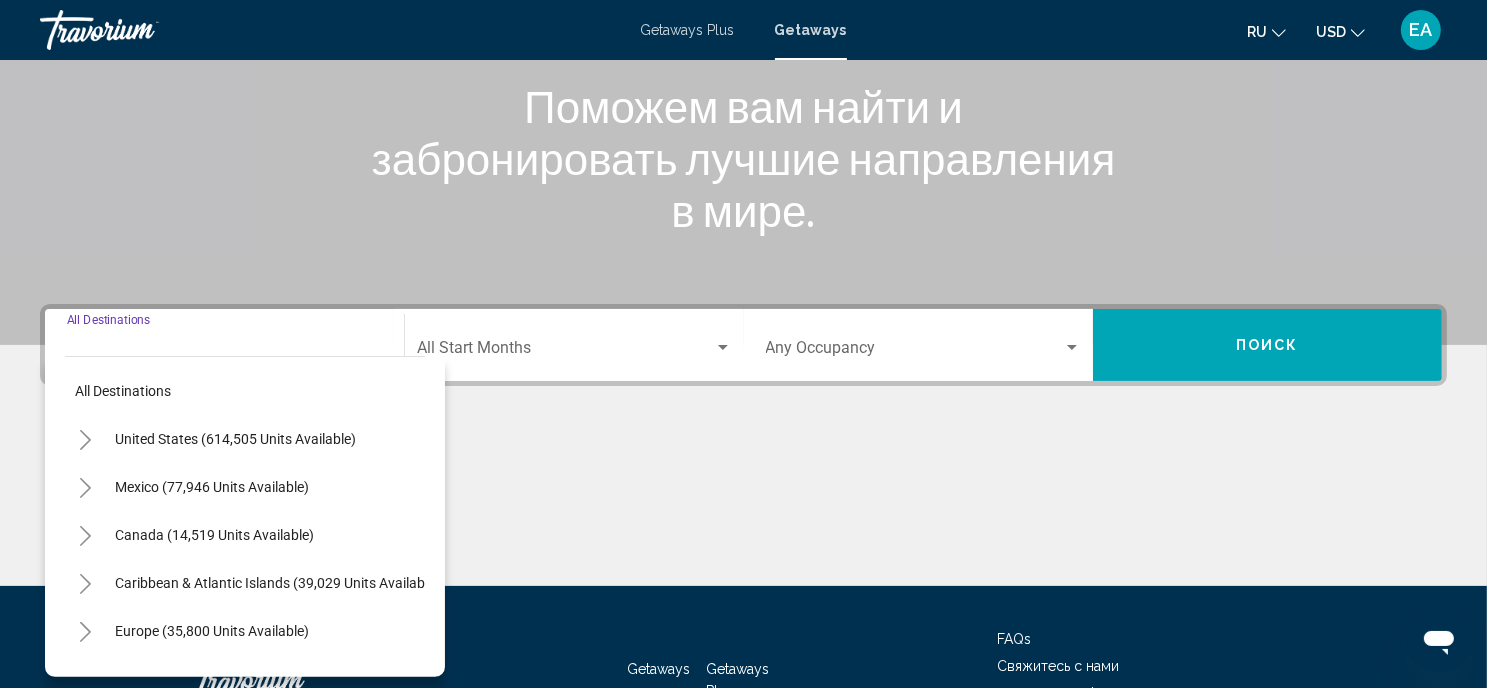 scroll, scrollTop: 397, scrollLeft: 0, axis: vertical 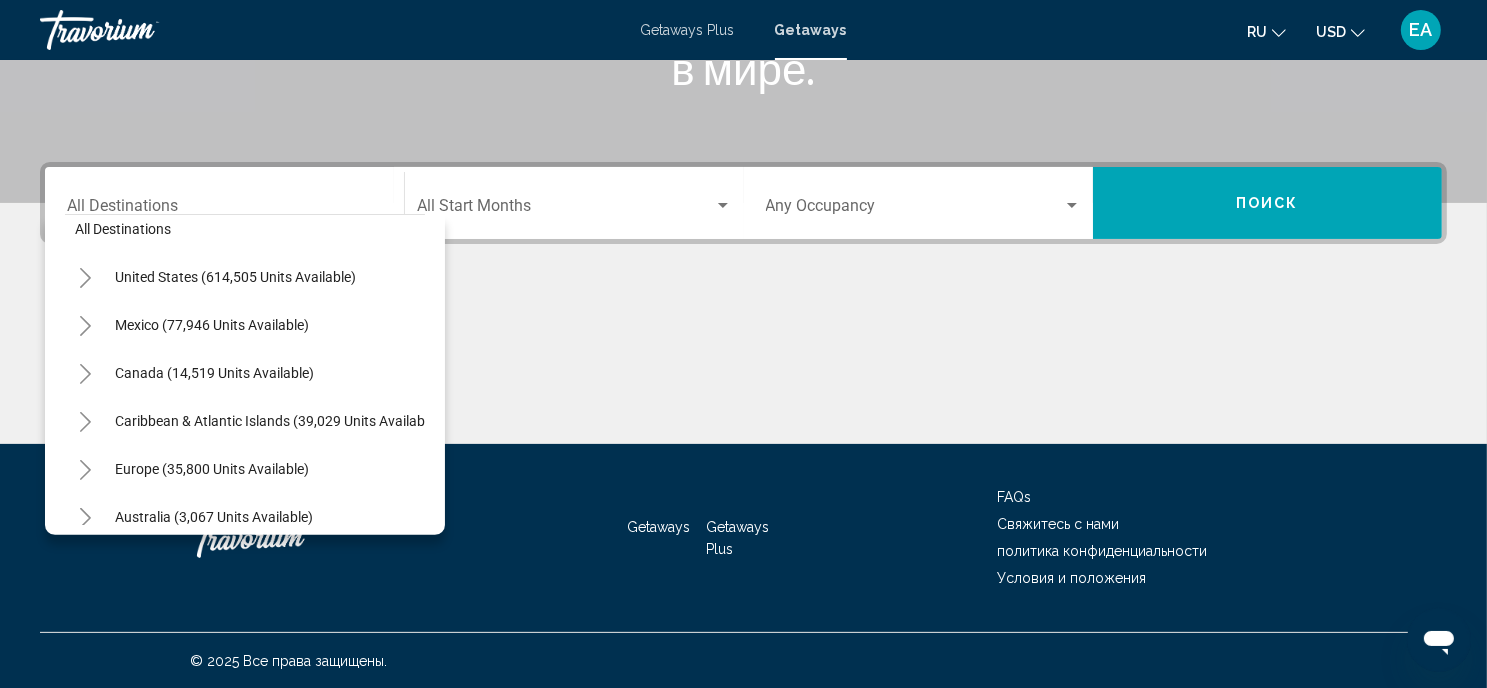 click 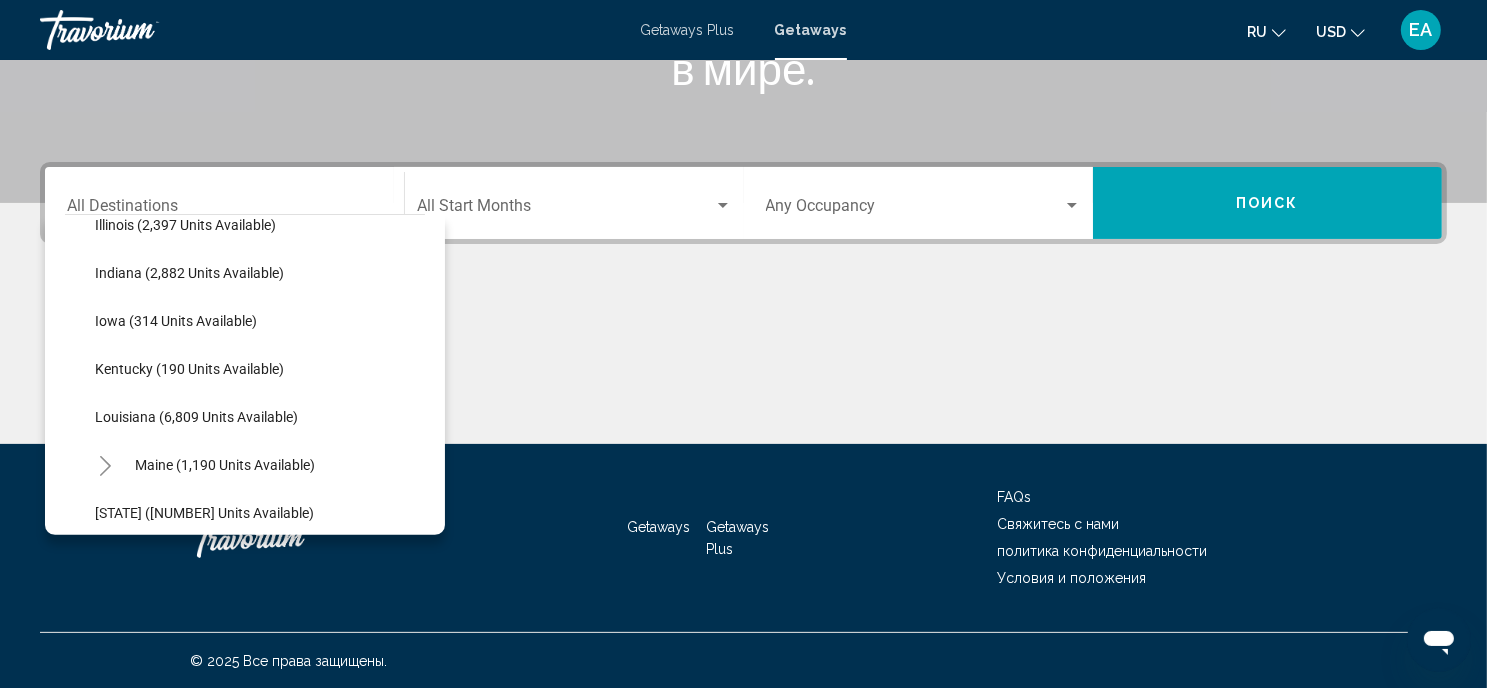 scroll, scrollTop: 904, scrollLeft: 0, axis: vertical 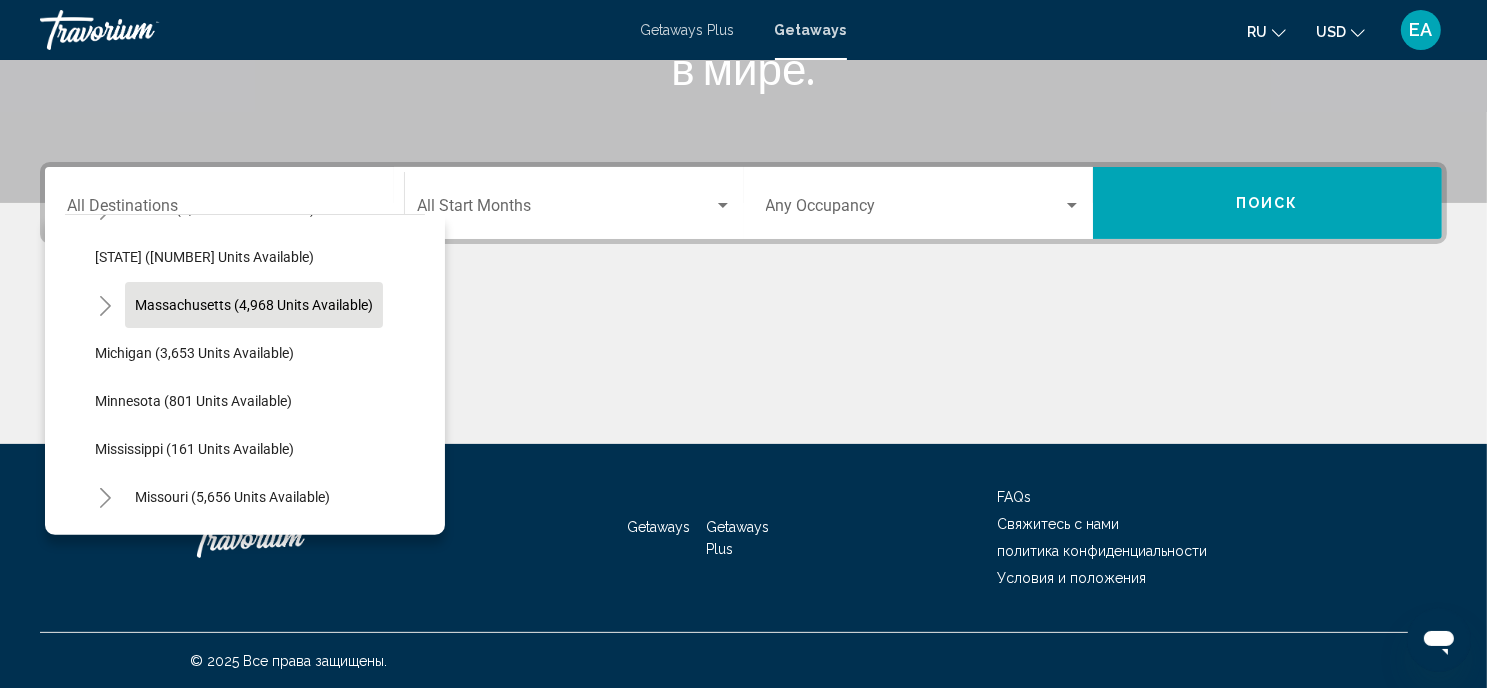 click on "Massachusetts (4,968 units available)" 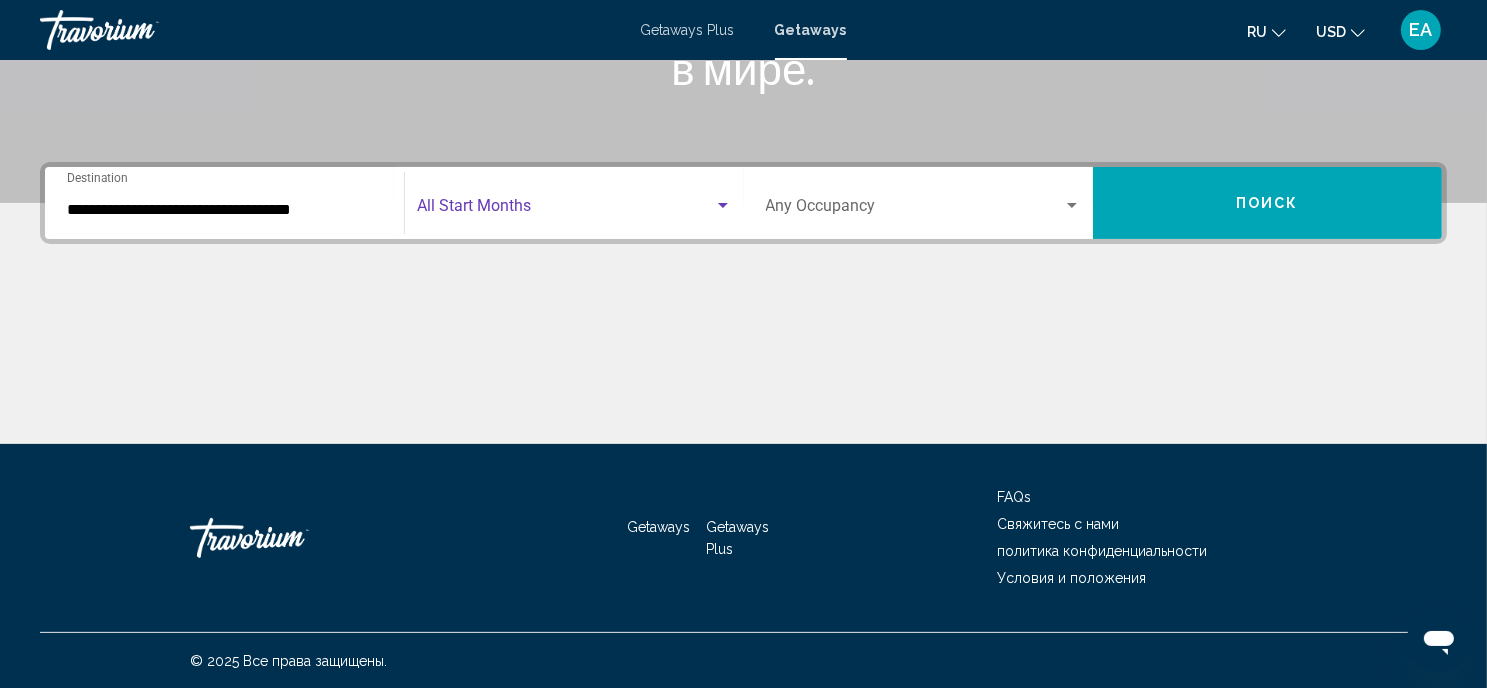 click at bounding box center [723, 206] 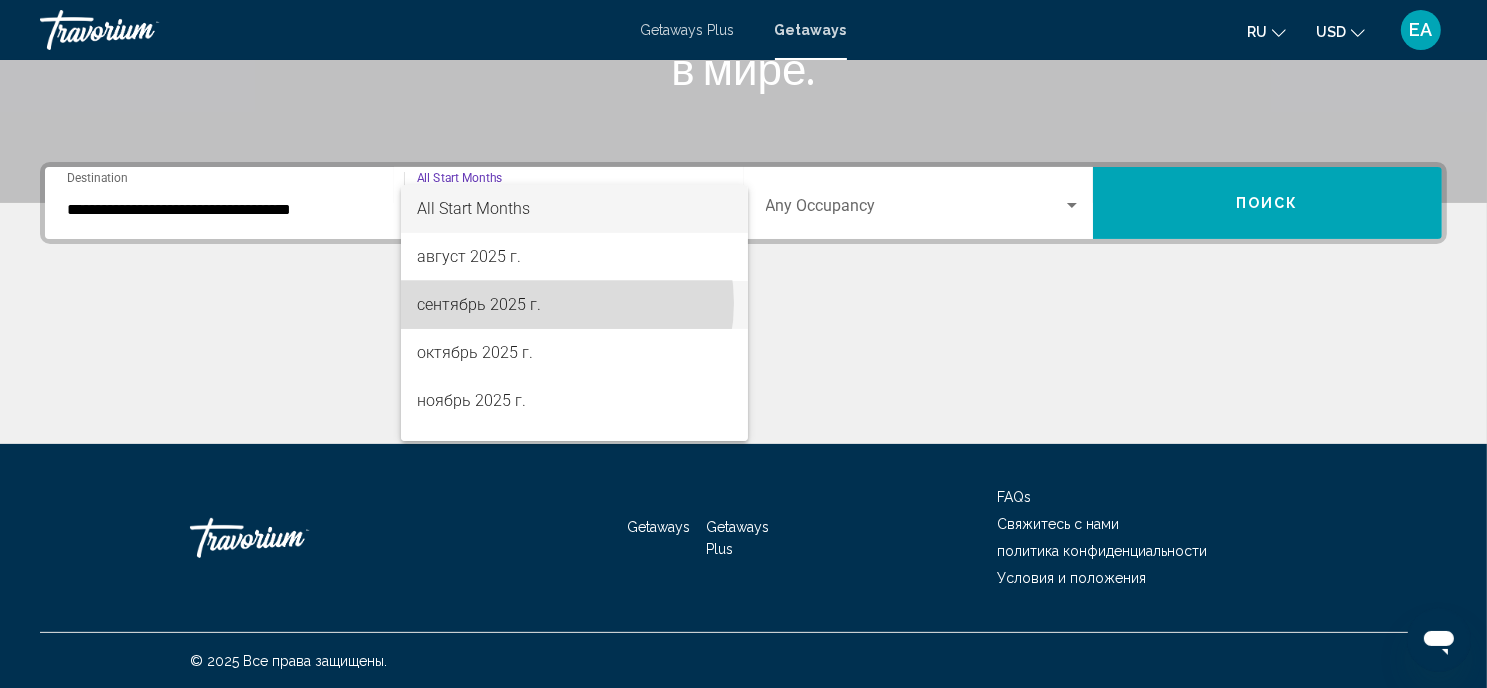 click on "сентябрь 2025 г." at bounding box center (574, 305) 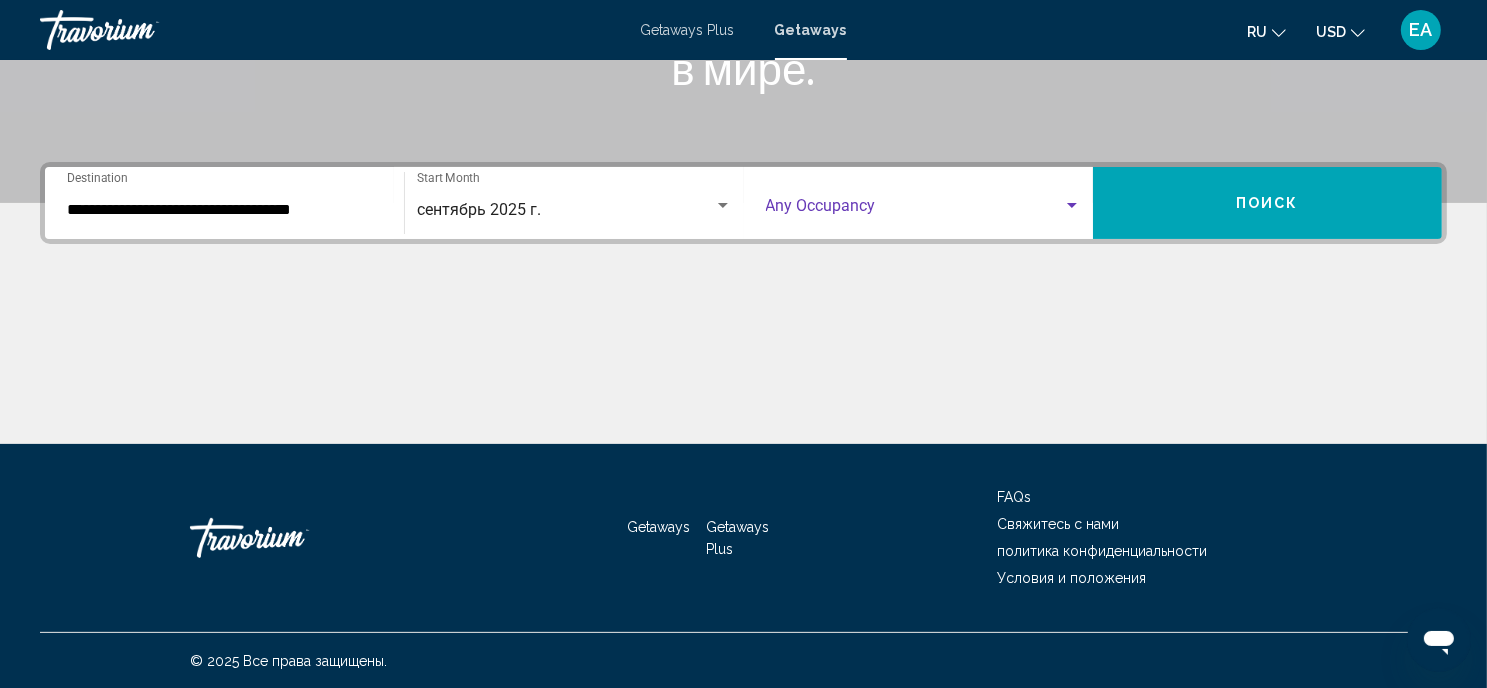 click at bounding box center (1072, 206) 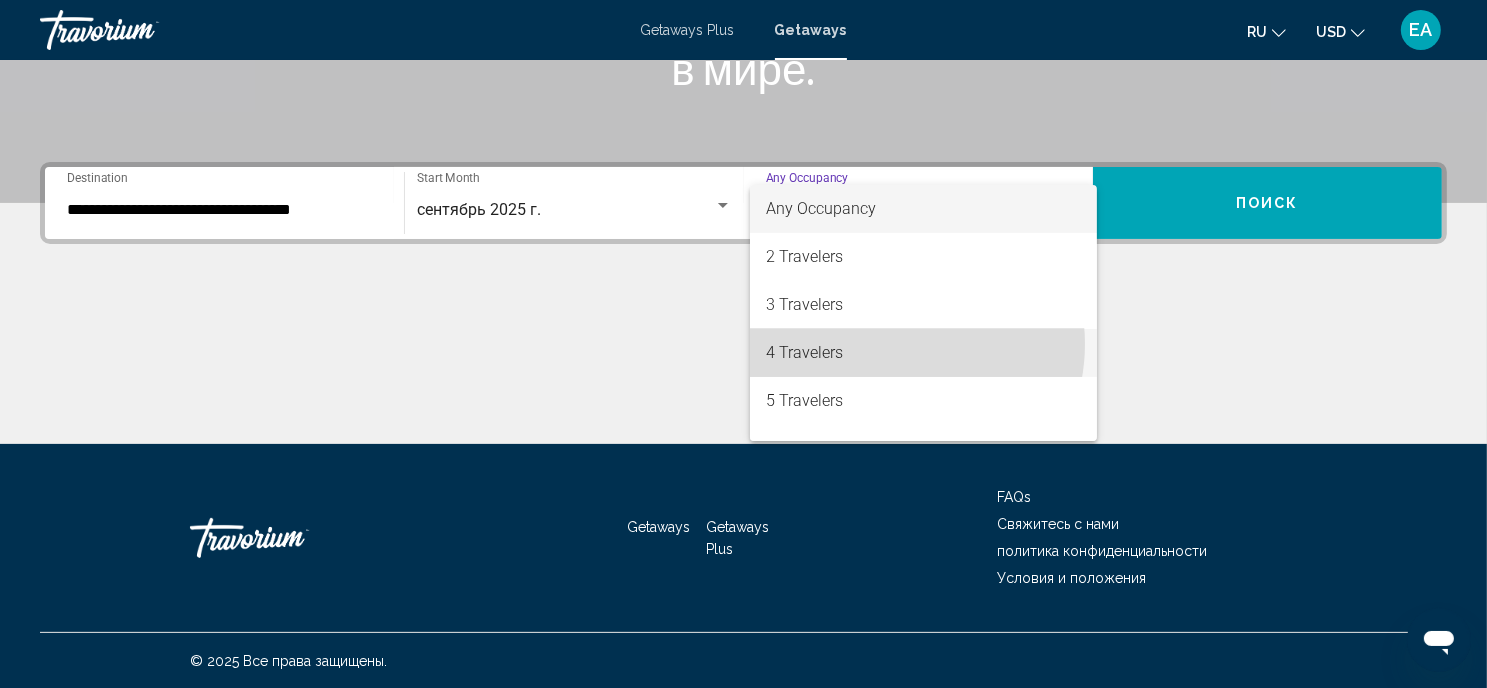 click on "4 Travelers" at bounding box center [923, 353] 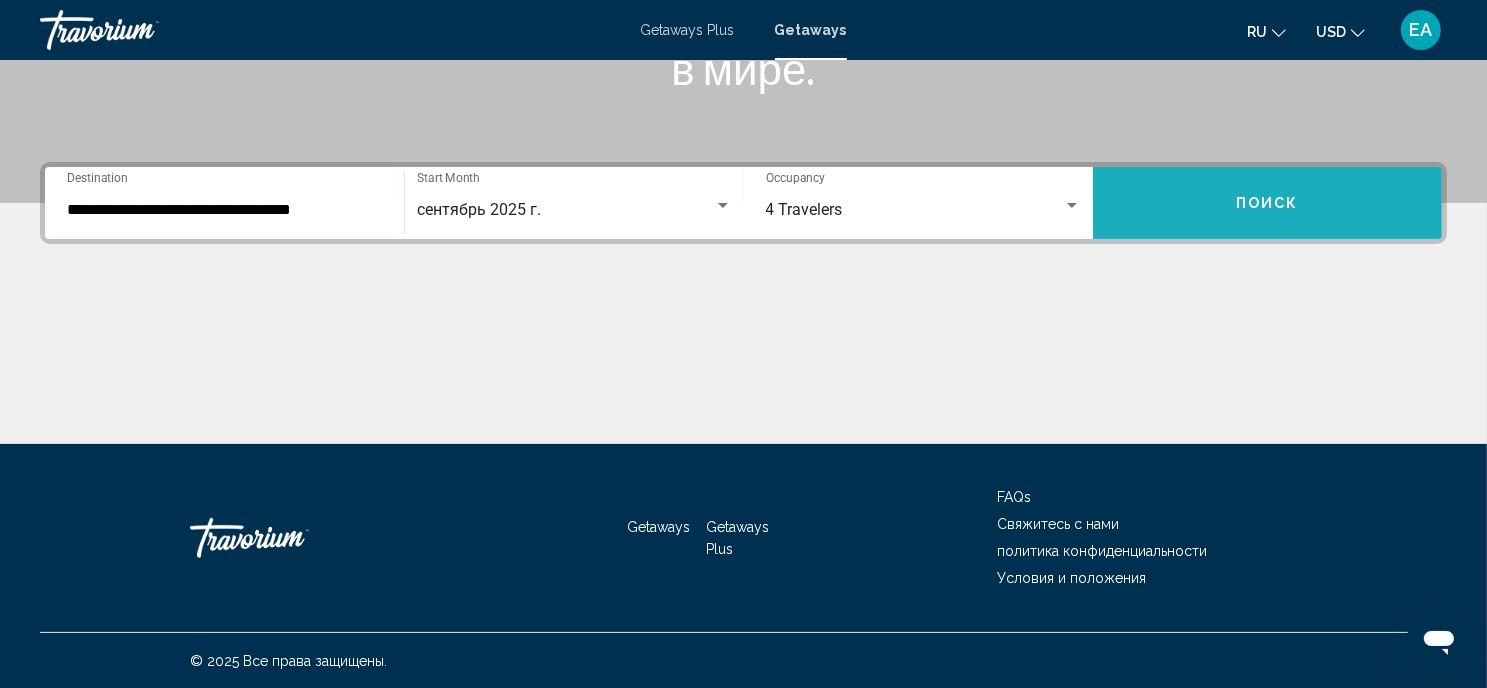 click on "Поиск" at bounding box center (1267, 203) 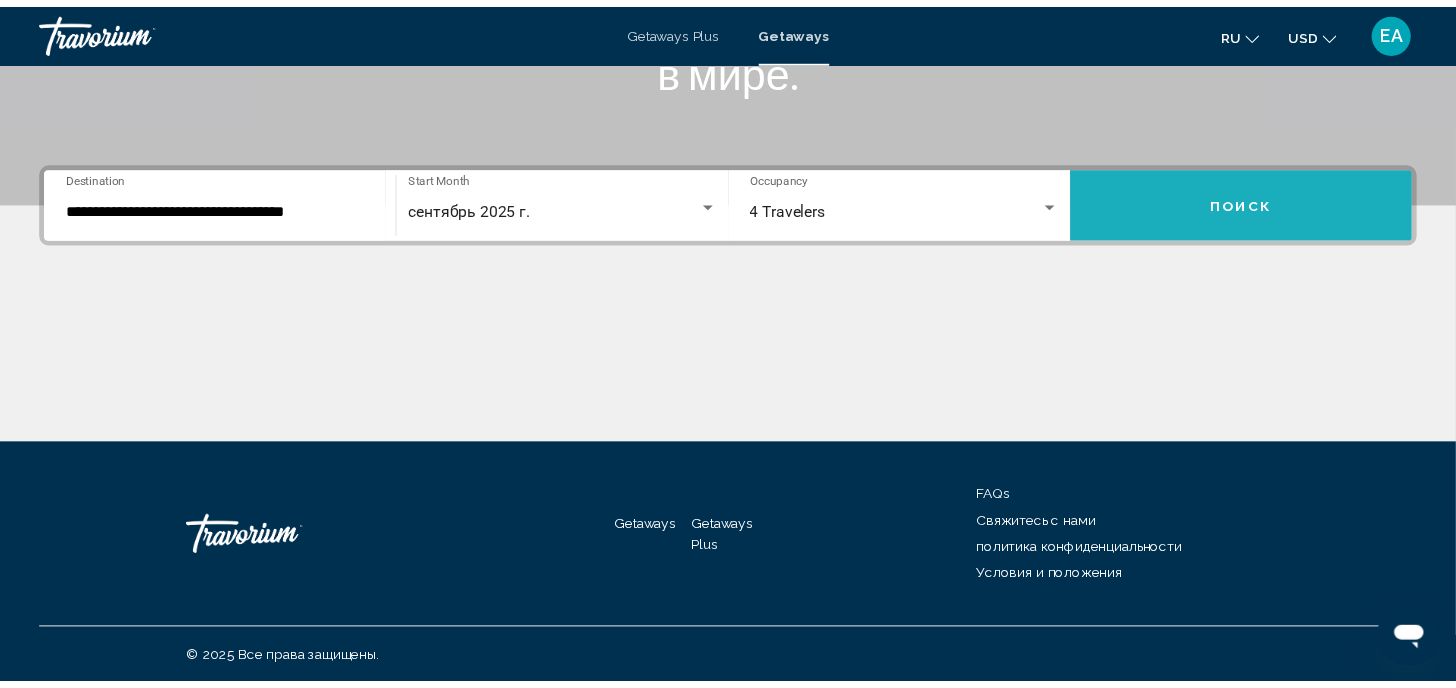 scroll, scrollTop: 0, scrollLeft: 0, axis: both 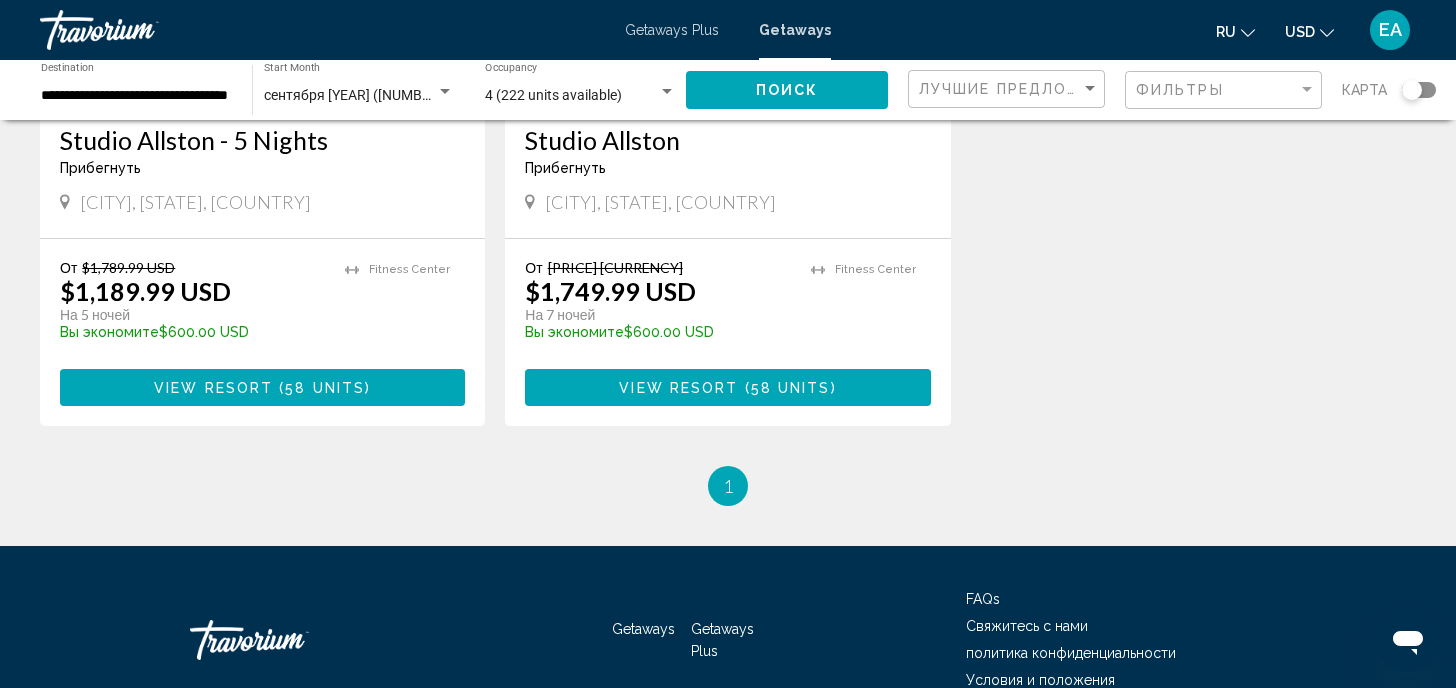 click on "58 units" at bounding box center (325, 388) 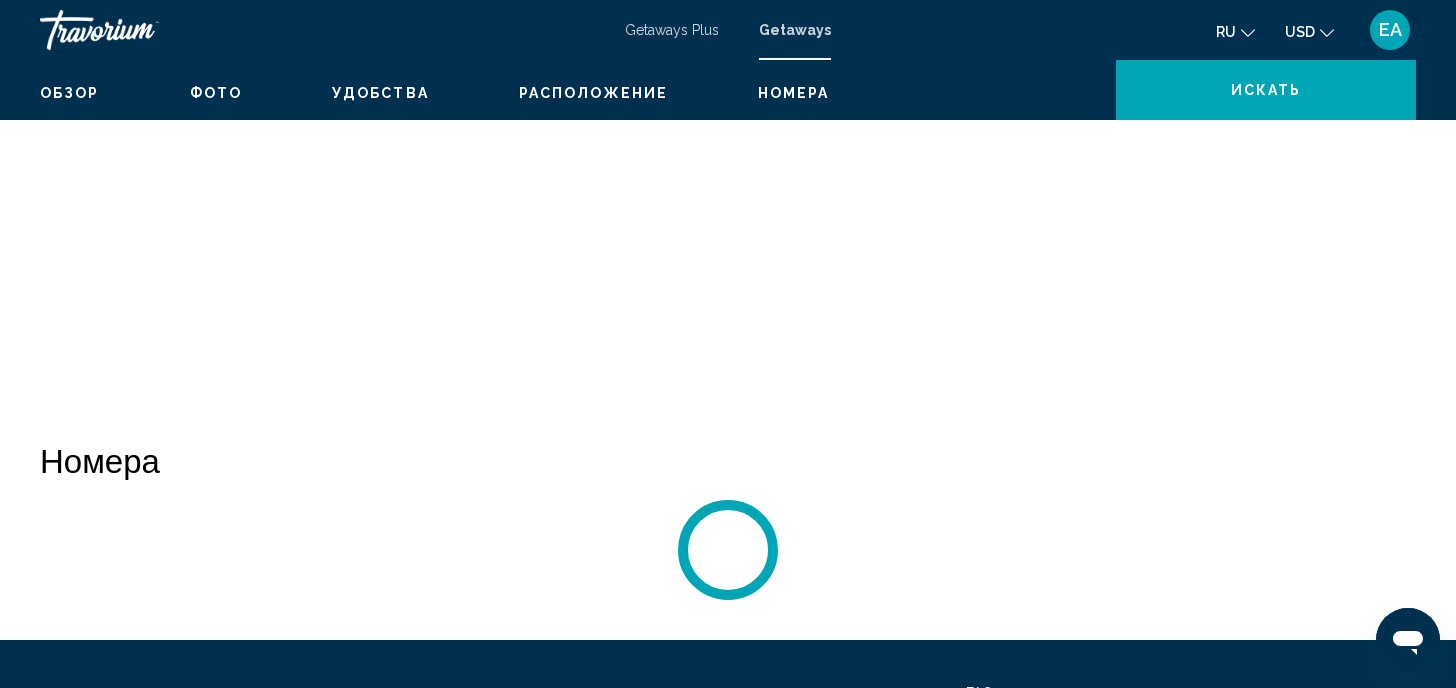 scroll, scrollTop: 16, scrollLeft: 0, axis: vertical 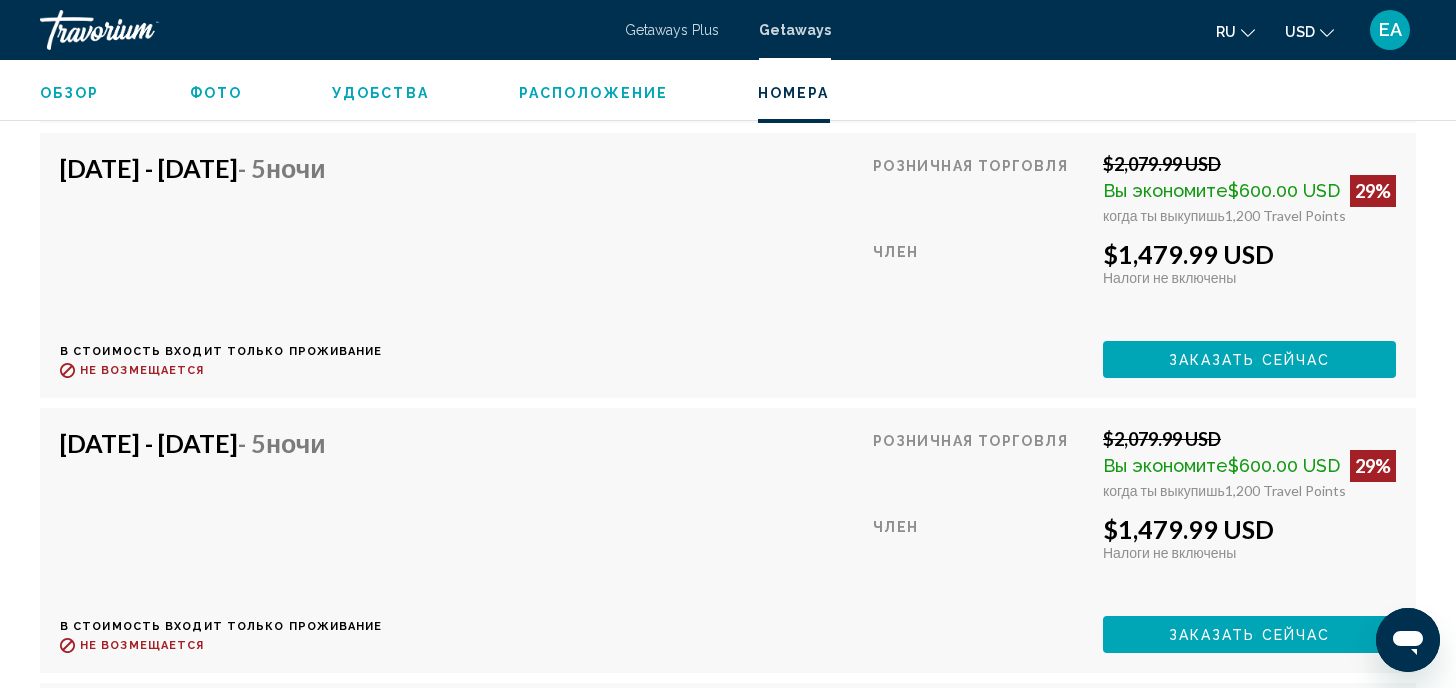 click on "[DATE] - [DATE]  - [NUMBER]  ночи" at bounding box center [214, 443] 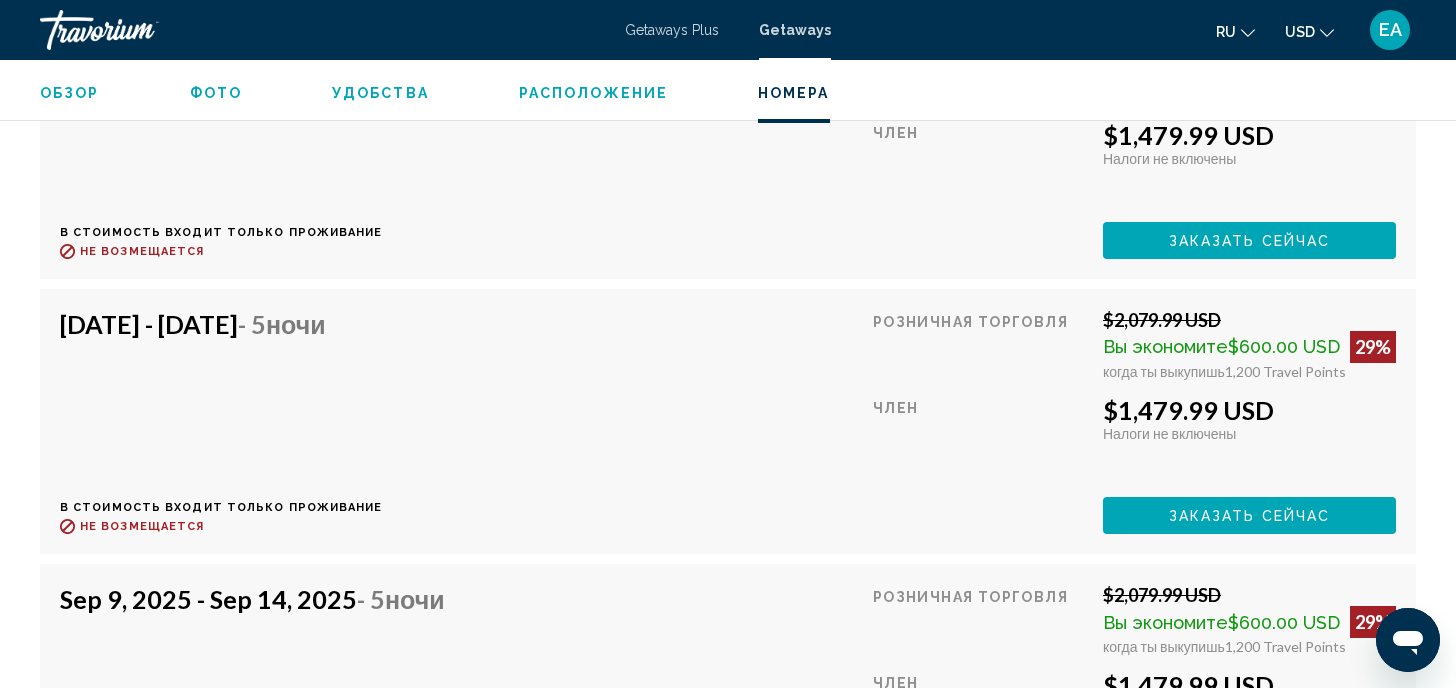 scroll, scrollTop: 5157, scrollLeft: 0, axis: vertical 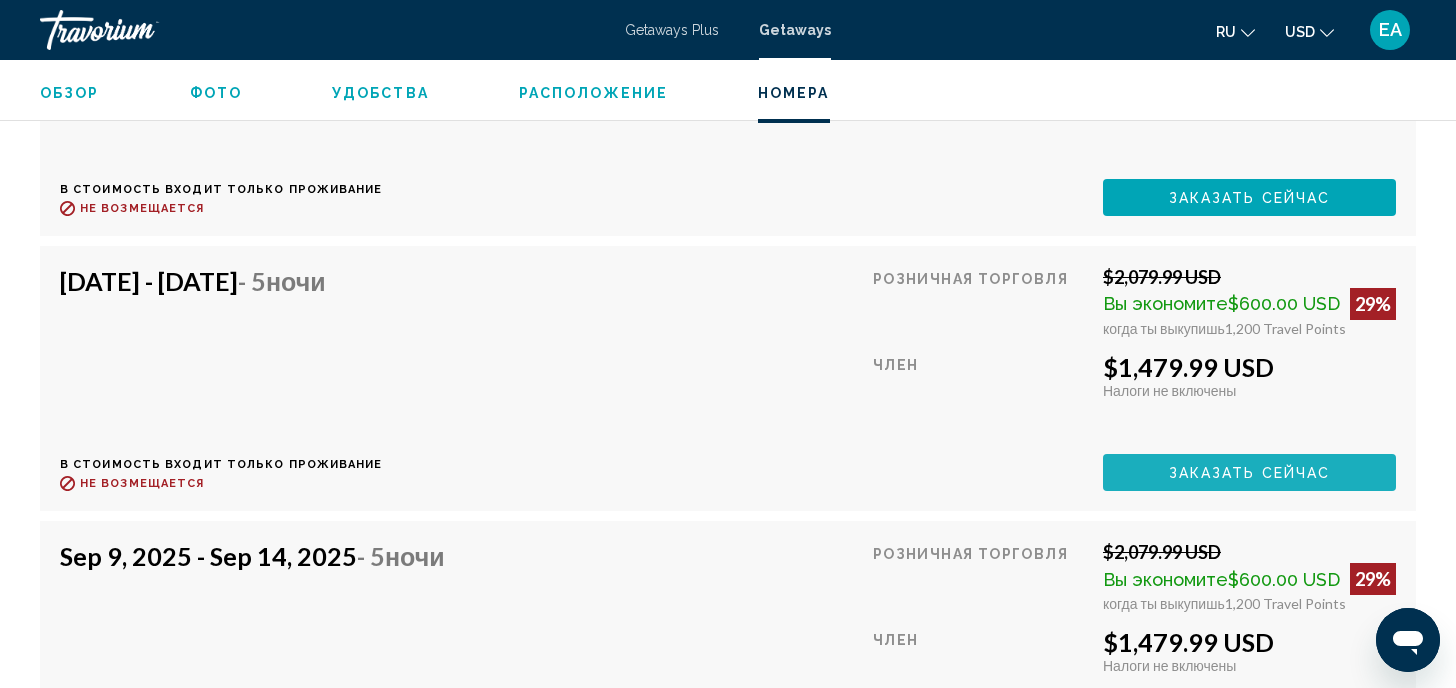 click on "Заказать сейчас" at bounding box center [1250, 473] 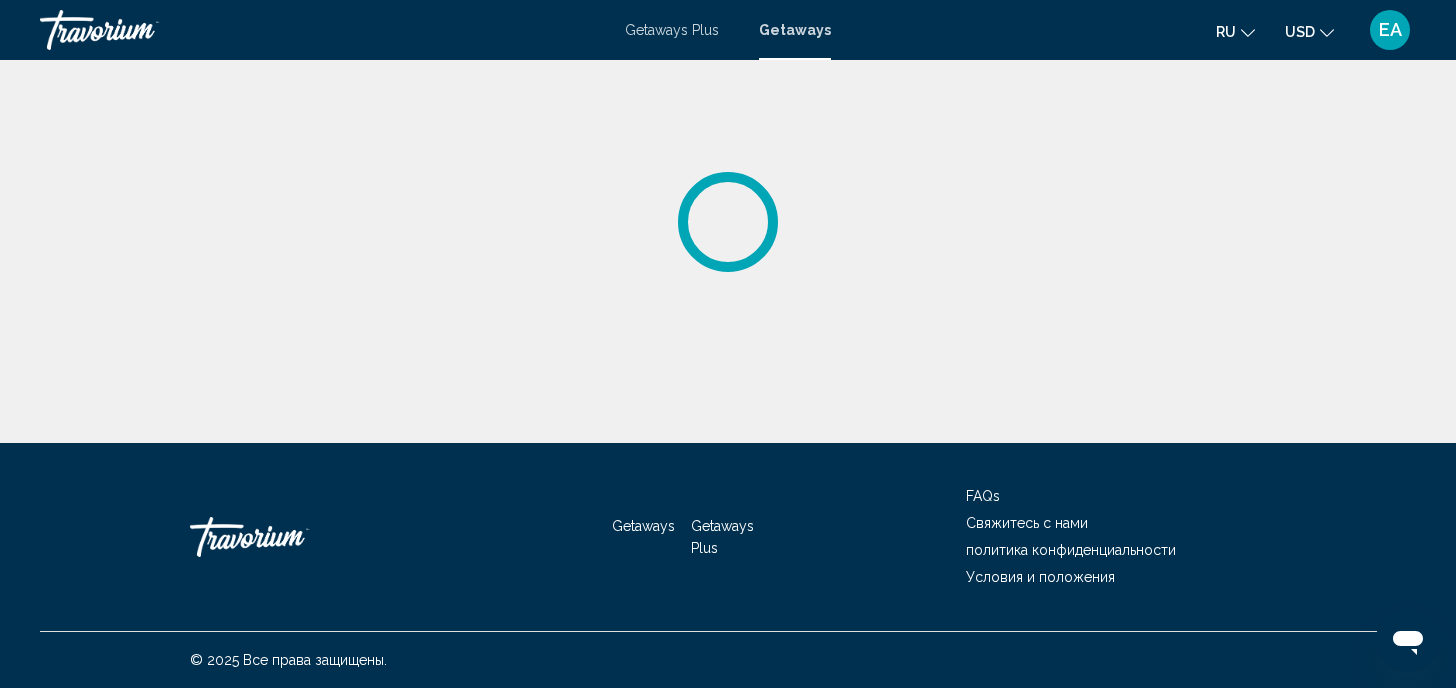scroll, scrollTop: 0, scrollLeft: 0, axis: both 